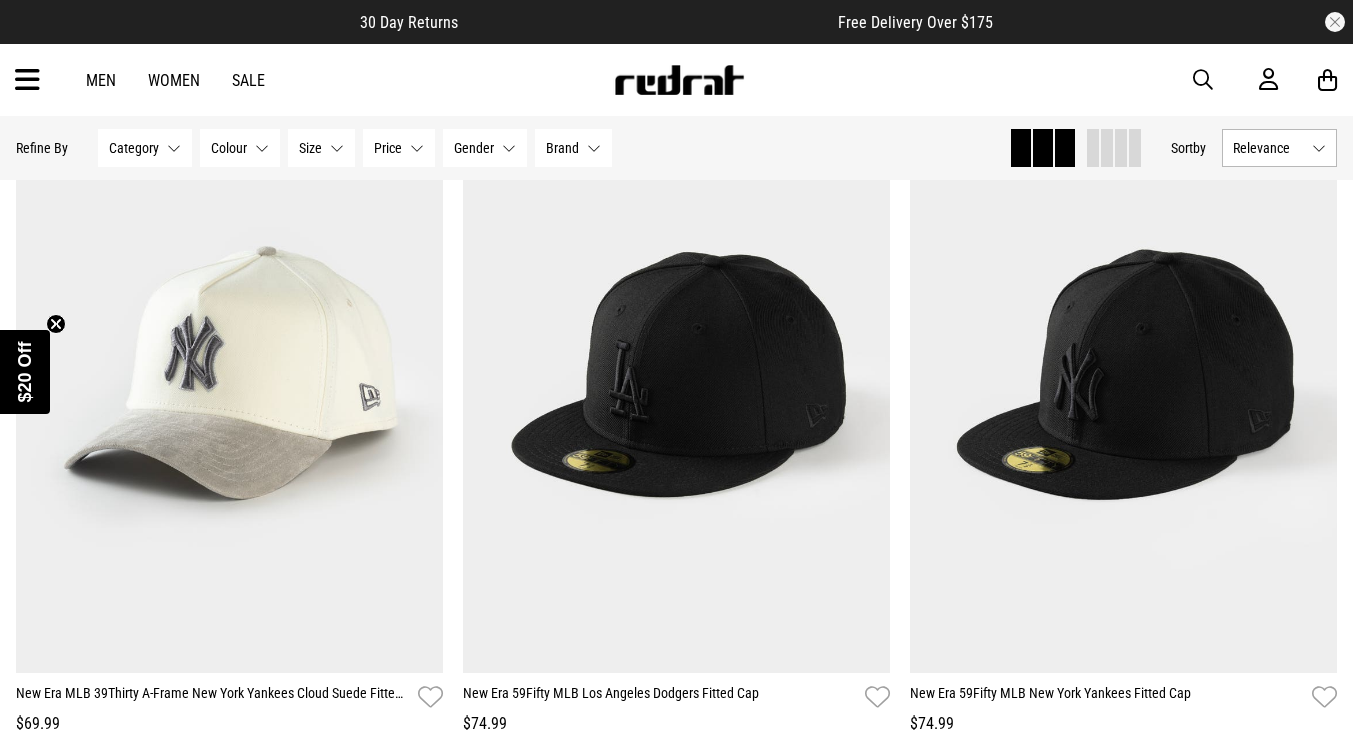 scroll, scrollTop: 427, scrollLeft: 0, axis: vertical 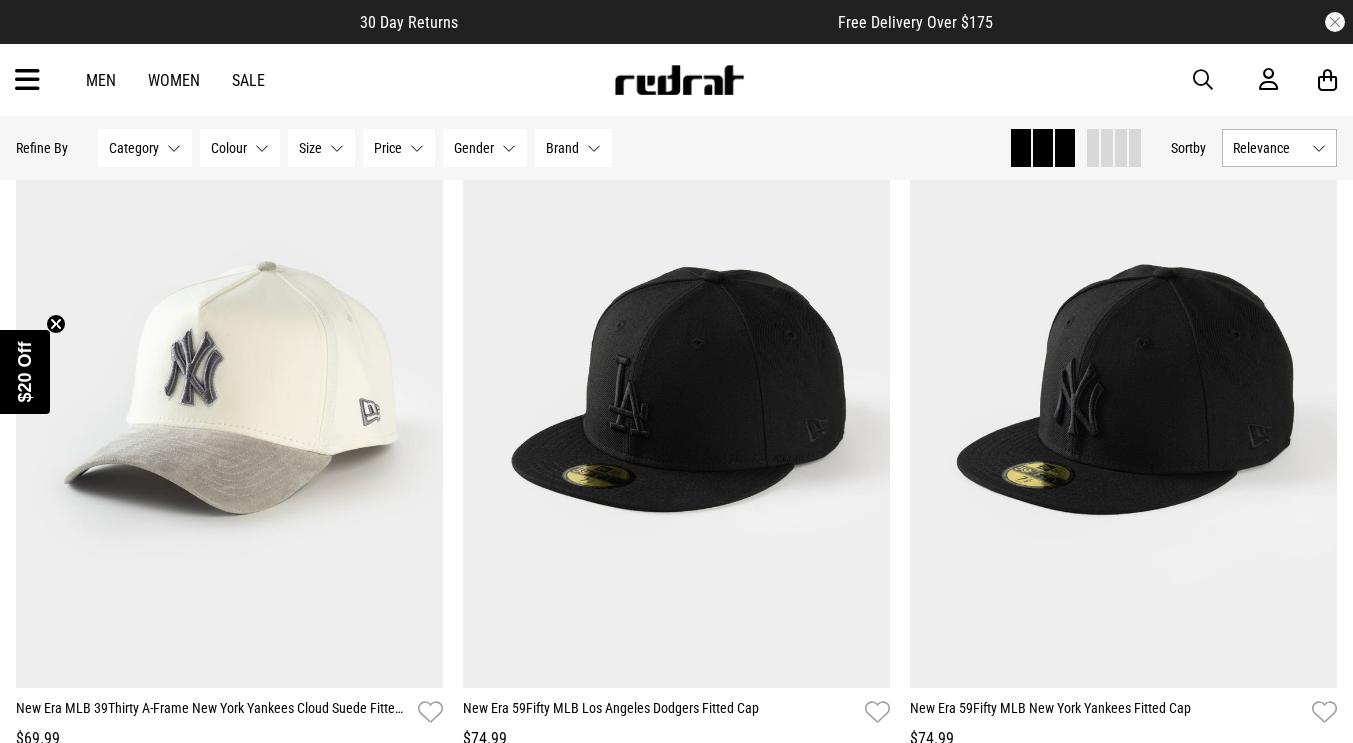 click on "Gender" at bounding box center [474, 148] 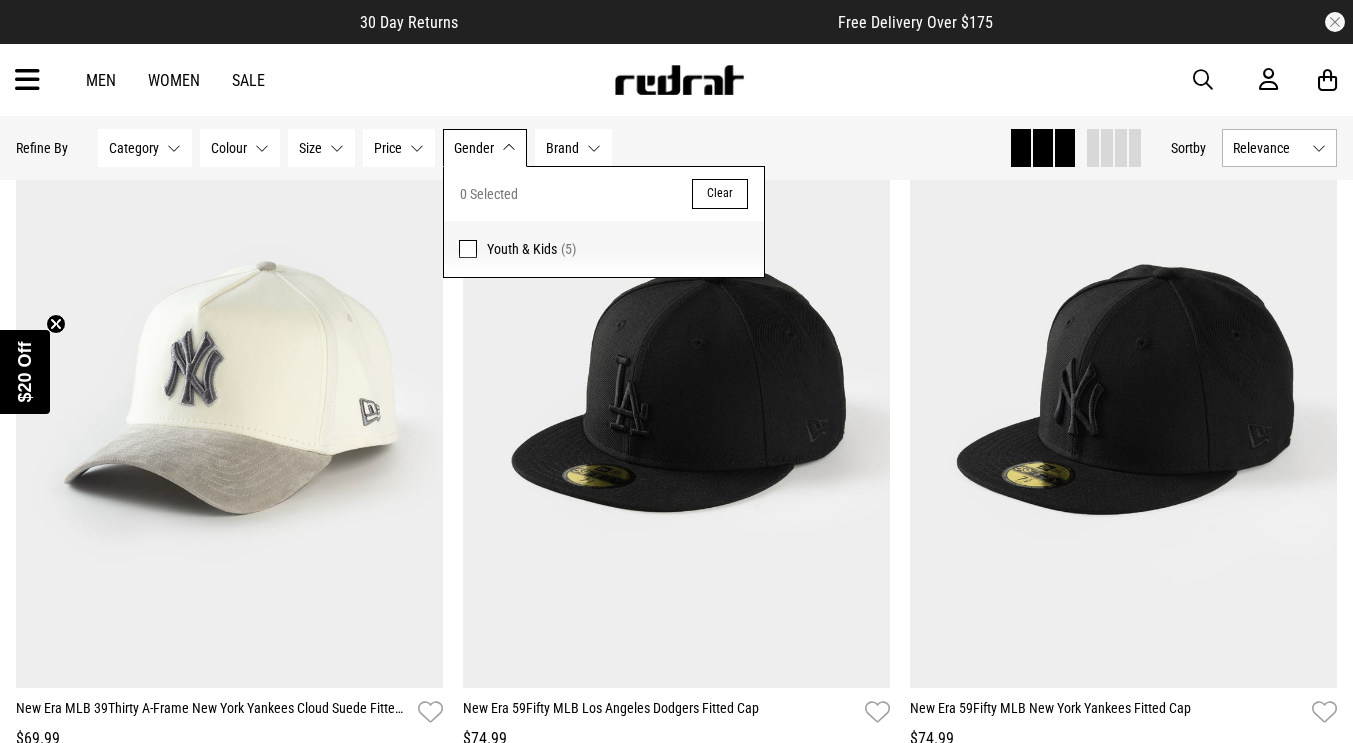 click on "30 Day Returns       Free Delivery Over $175       Your Cart            There are currently no items in your cart.          START SHOPPING                    Men   Women   Sale     Sign in     New       Back         Footwear       Back         Mens       Back         Womens       Back         Youth & Kids       Back         Jewellery       Back         Headwear       Back         Accessories       Back         Deals       Back         Sale   UP TO 60% OFF
Shop by Brand
adidas
Converse
New Era
See all brands     Gift Cards   Find a Store   Delivery   Returns & Exchanges   FAQ   Contact Us
Payment Options Only at Red Rat
Let's keep in touch
Back
Home Headwear   Headwear     Hide   Refine s   Refine By      Filters  Category  None selected   Category" at bounding box center [676, 3348] 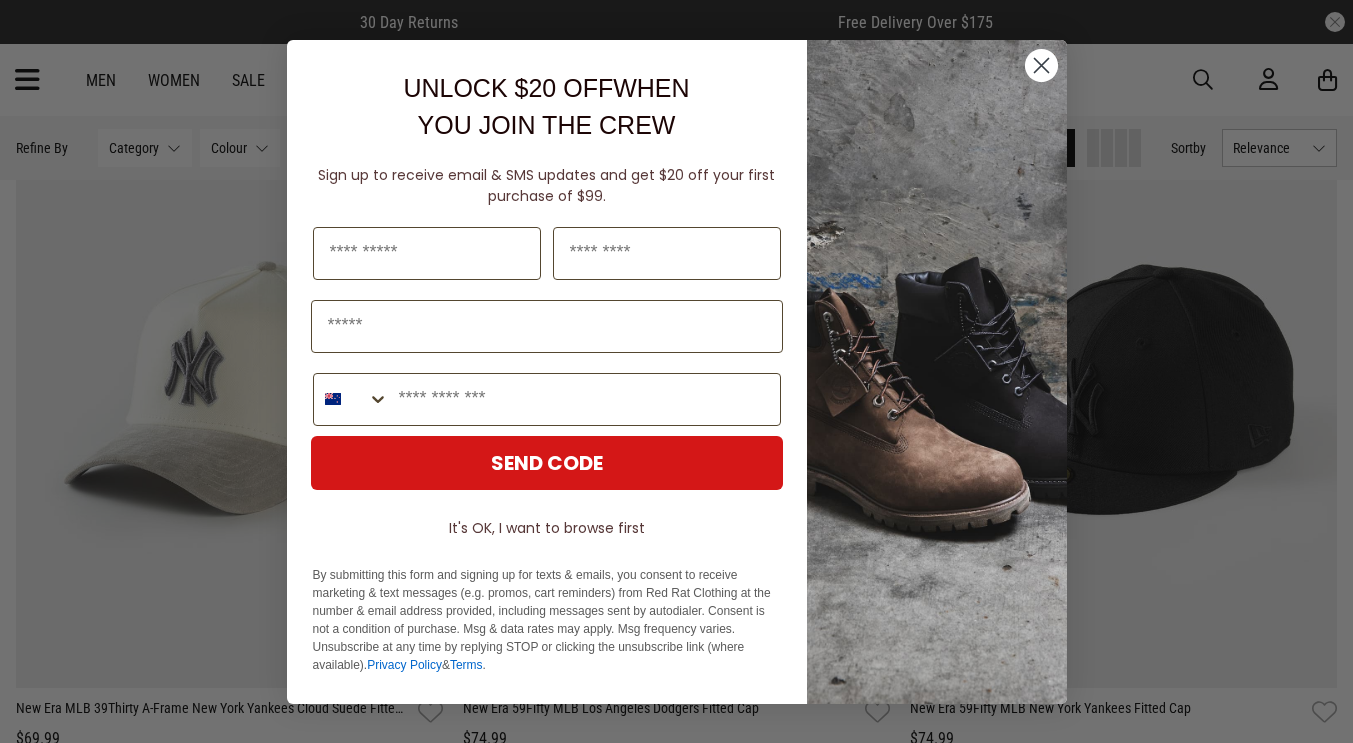 click 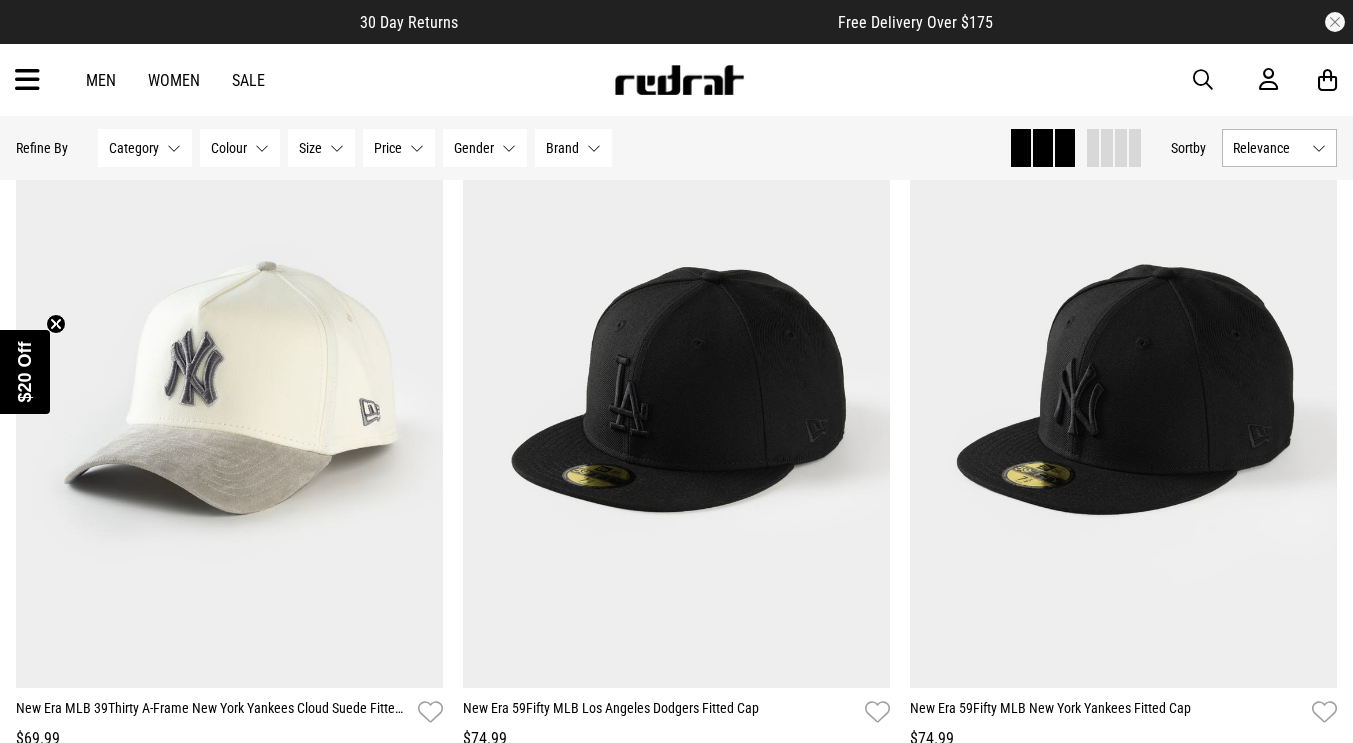click on "Men" at bounding box center [101, 80] 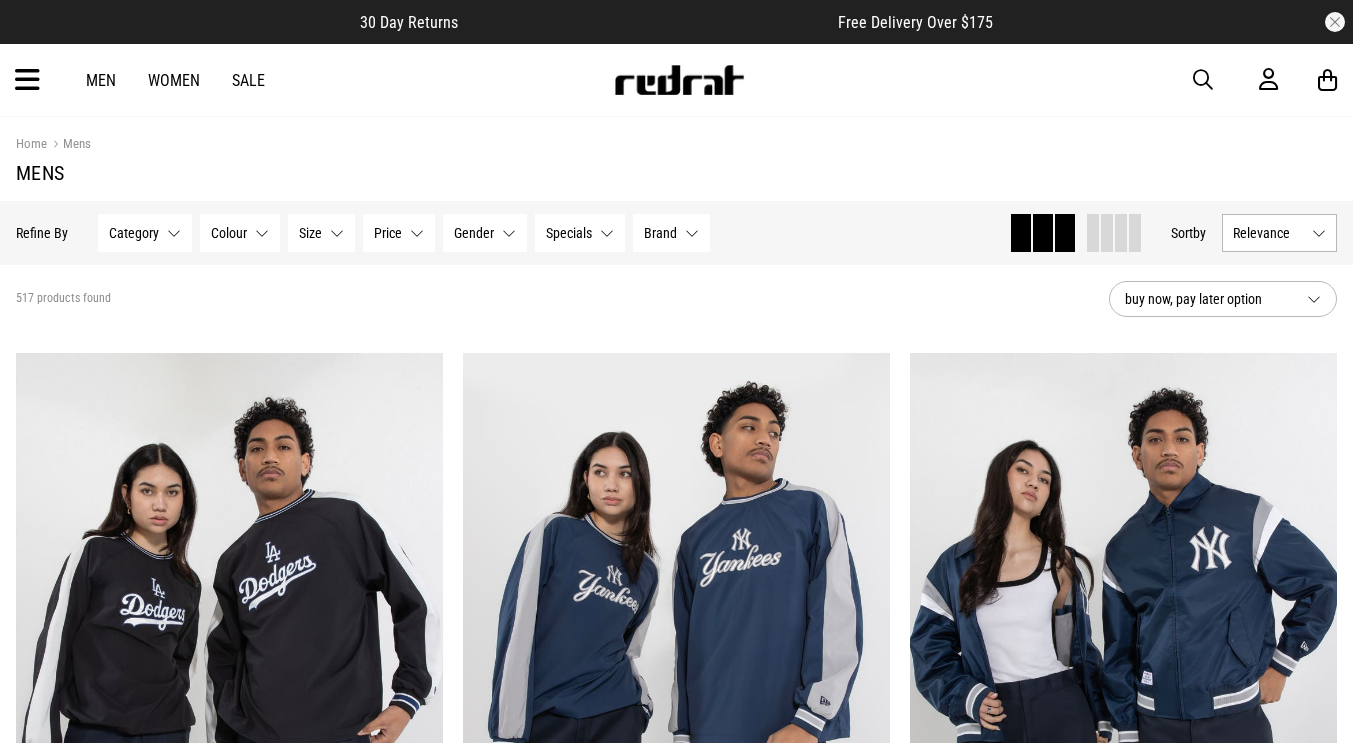 scroll, scrollTop: 0, scrollLeft: 0, axis: both 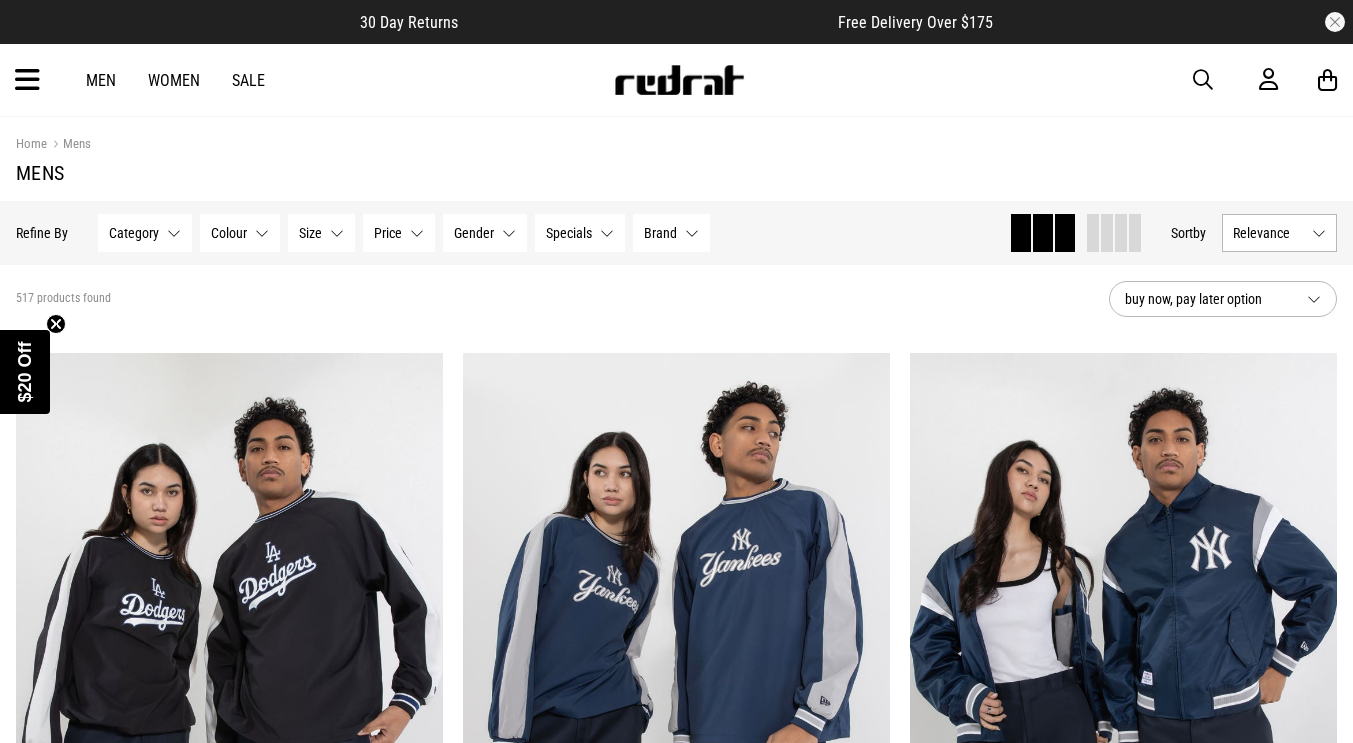 click on "Category  None selected" at bounding box center [145, 233] 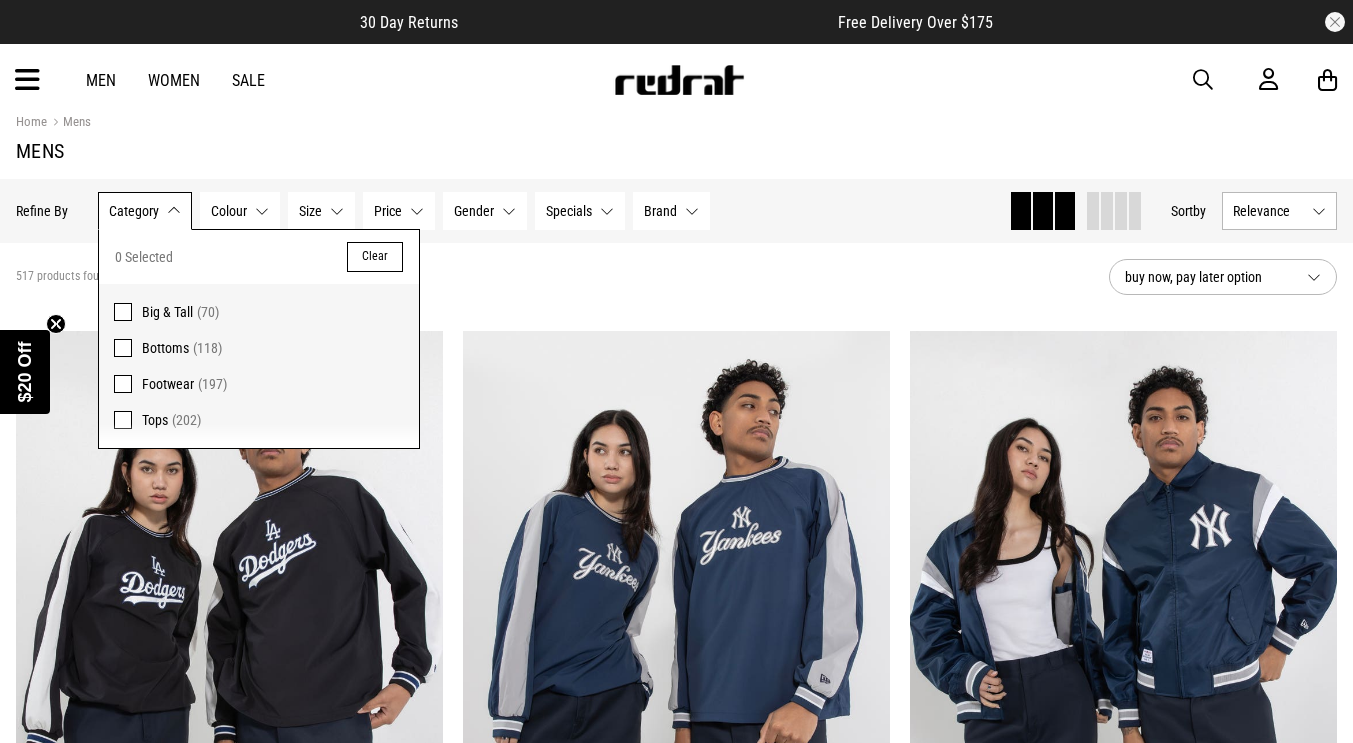 scroll, scrollTop: 24, scrollLeft: 0, axis: vertical 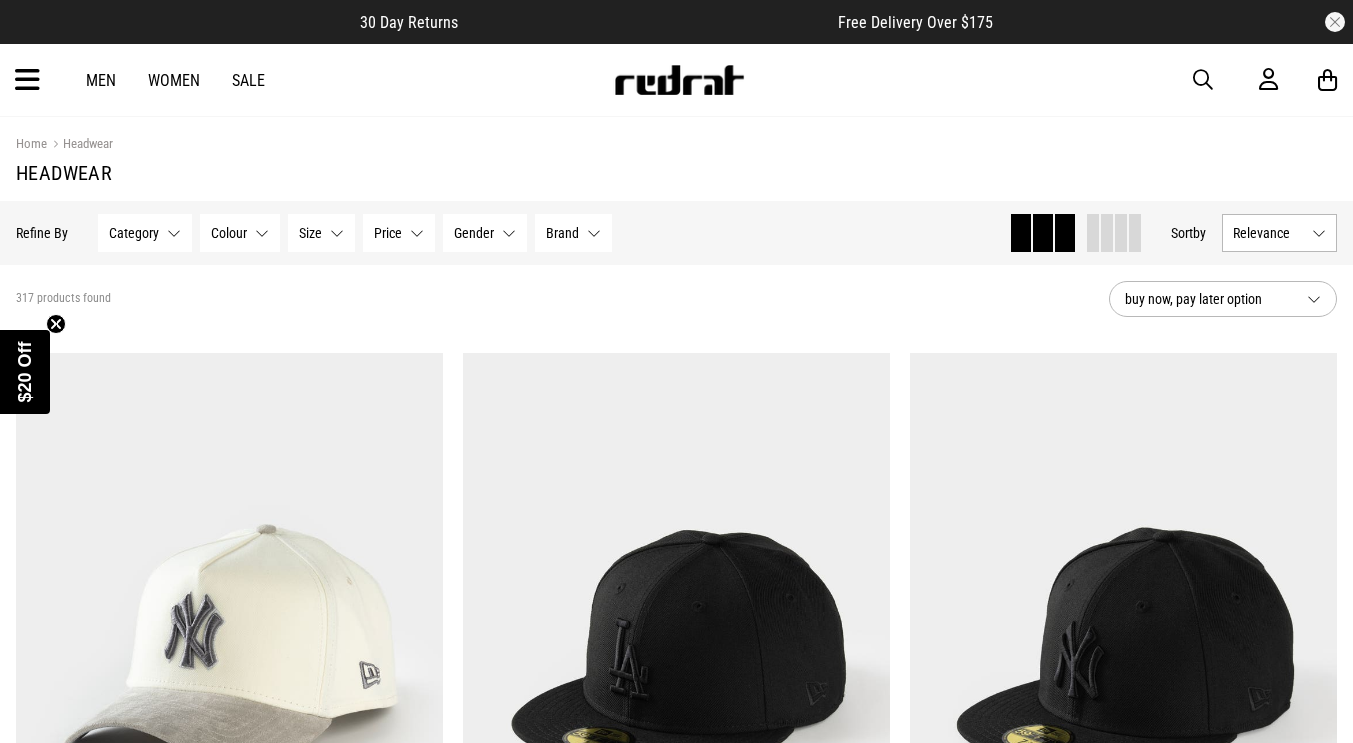 click on "buy now, pay later option" at bounding box center [1208, 299] 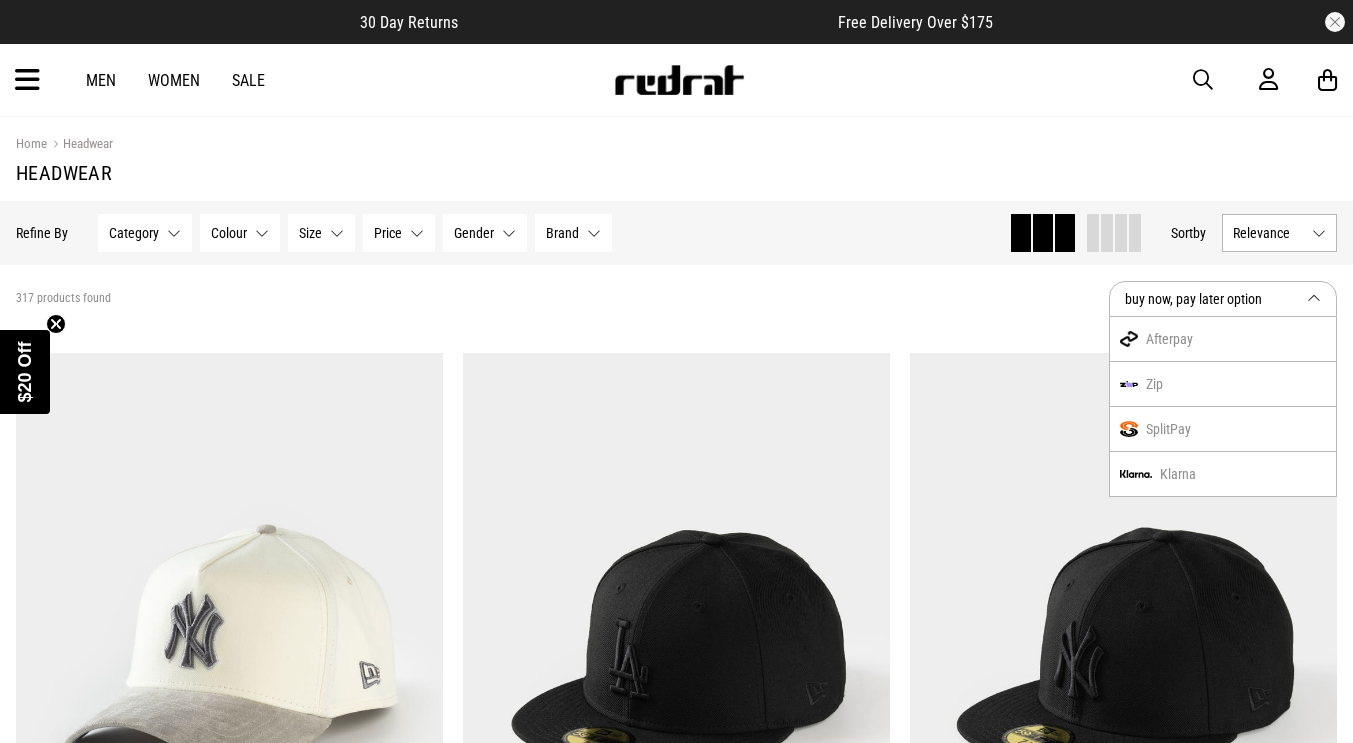 click on "Relevance" at bounding box center [1279, 233] 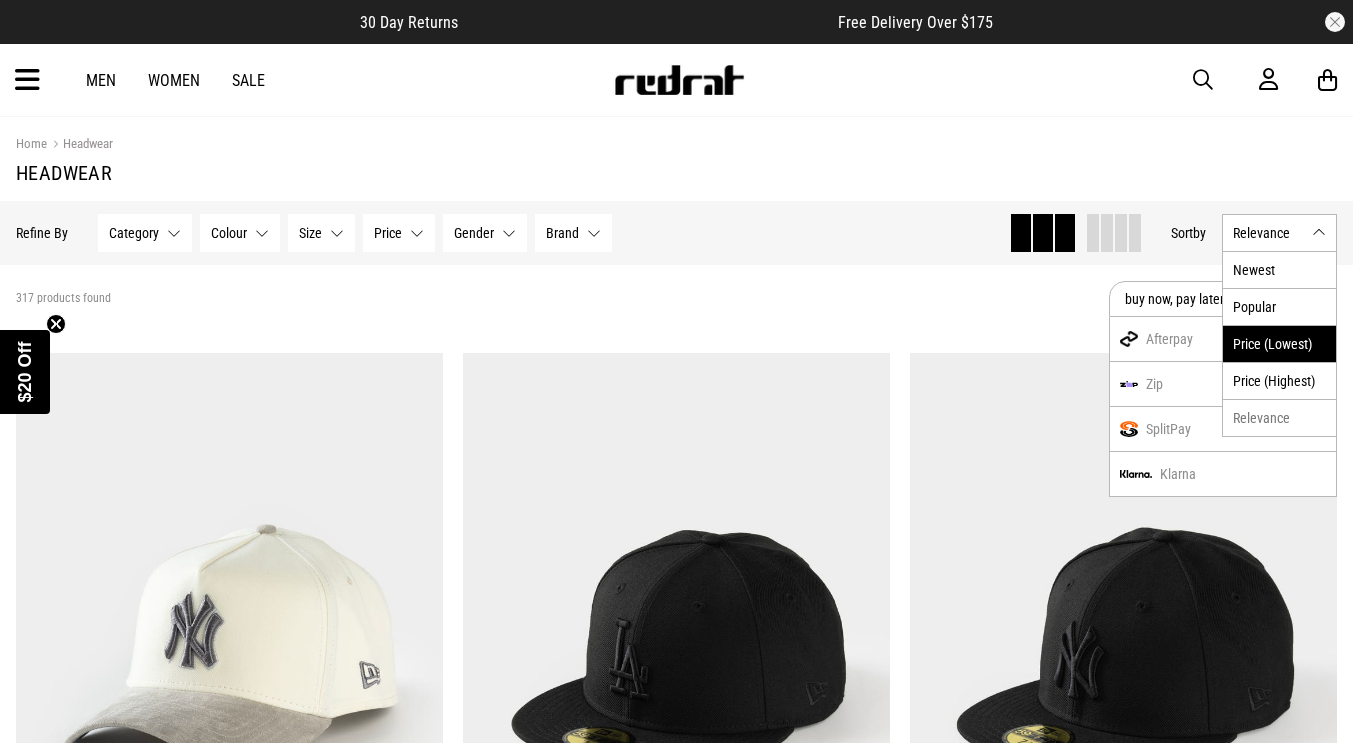 click on "Price (Lowest)" at bounding box center [1279, 343] 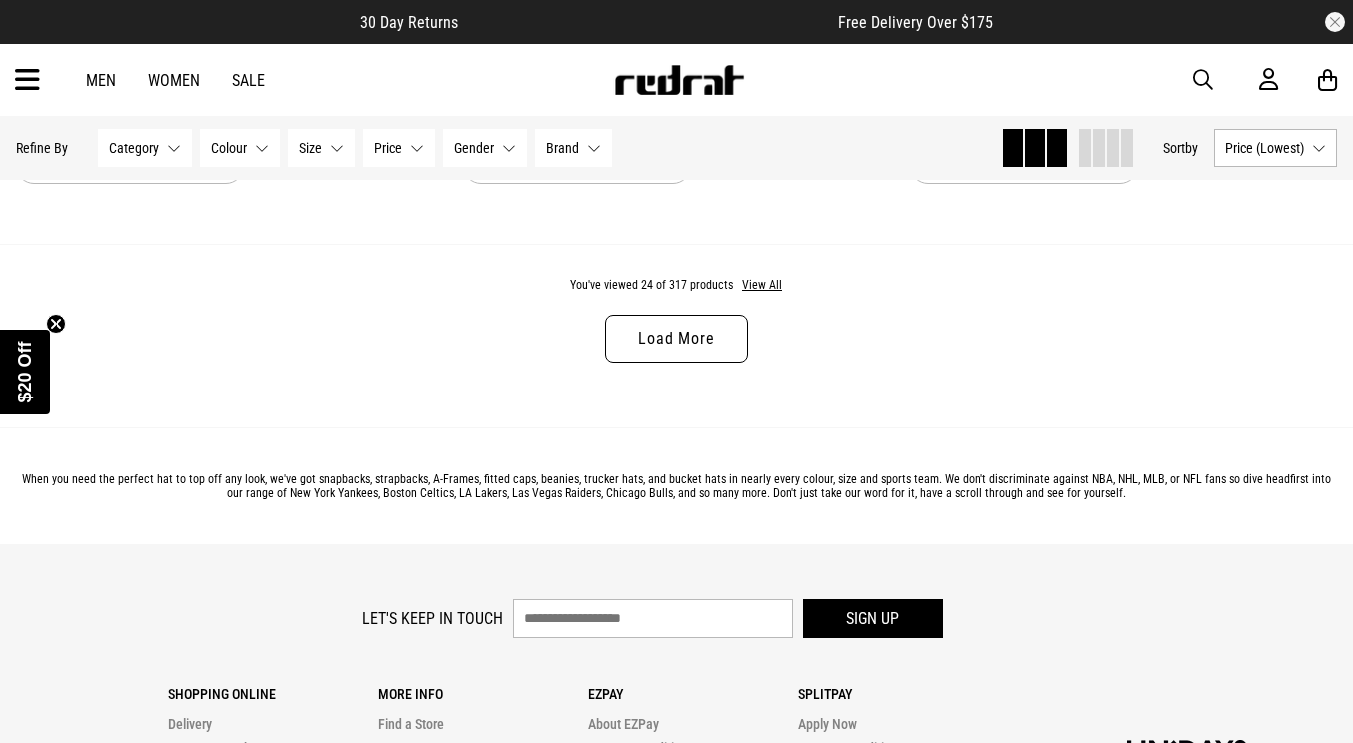 scroll, scrollTop: 6121, scrollLeft: 0, axis: vertical 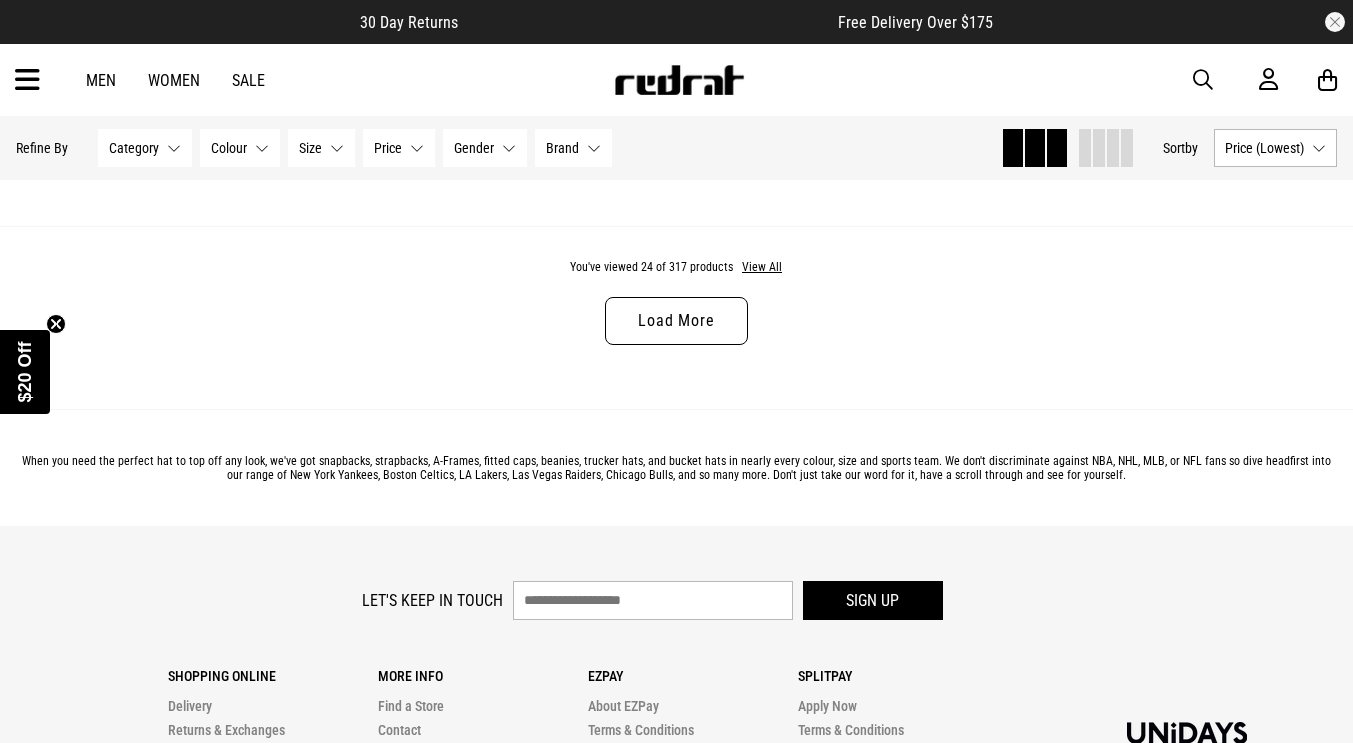 click on "Load More" at bounding box center (676, 321) 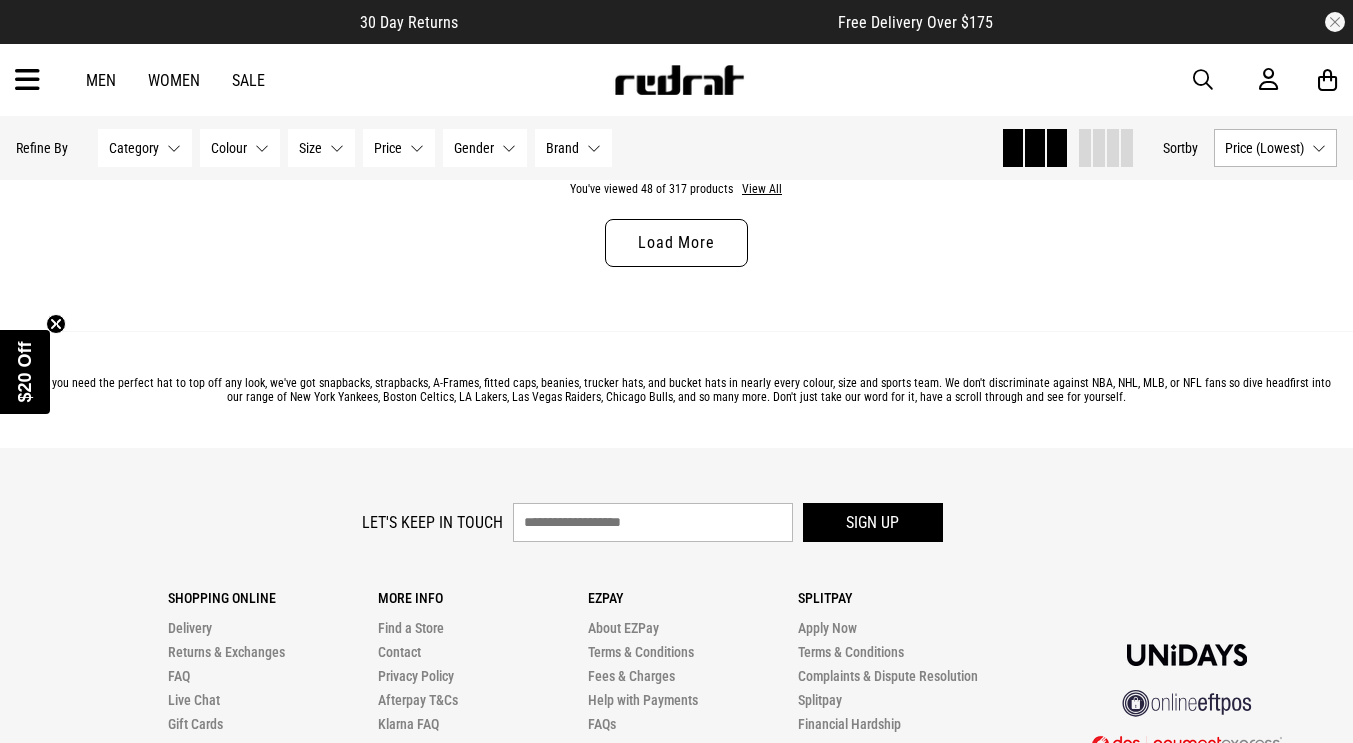 scroll, scrollTop: 12175, scrollLeft: 0, axis: vertical 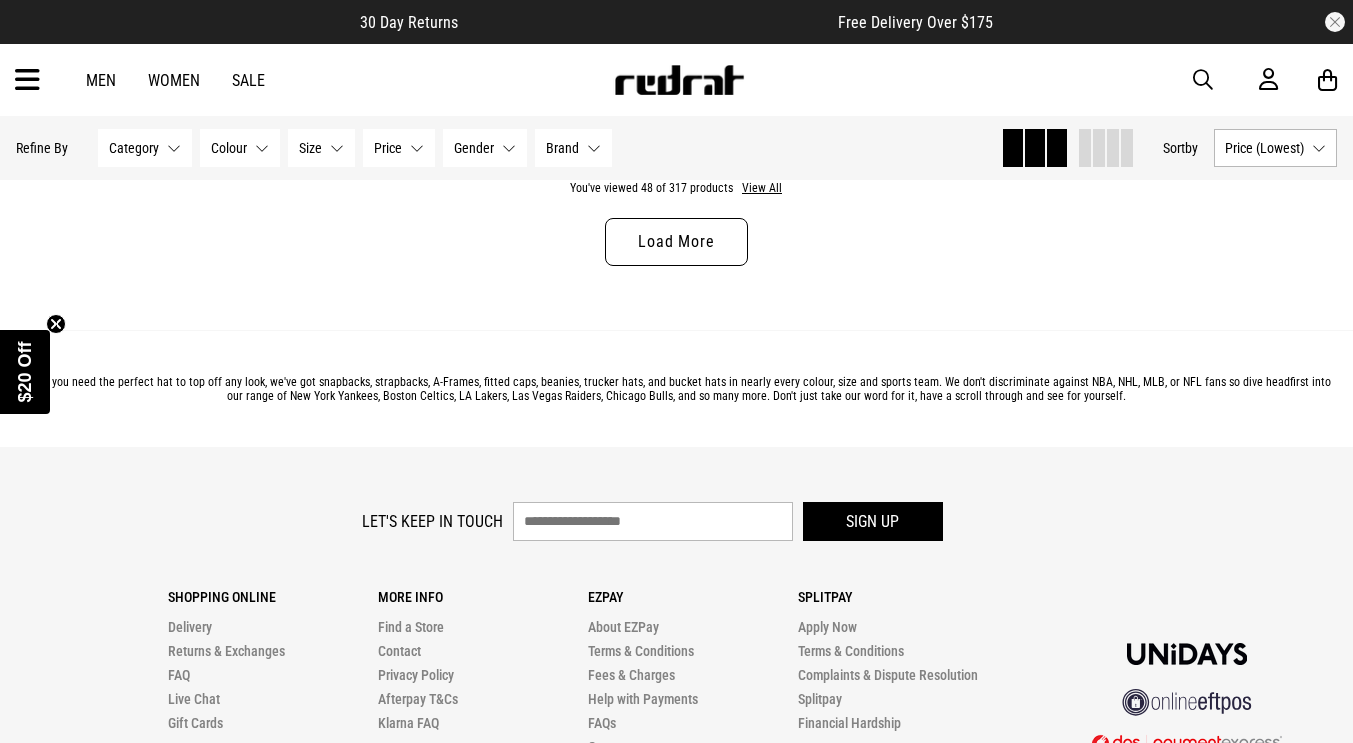 click on "Load More" at bounding box center [676, 242] 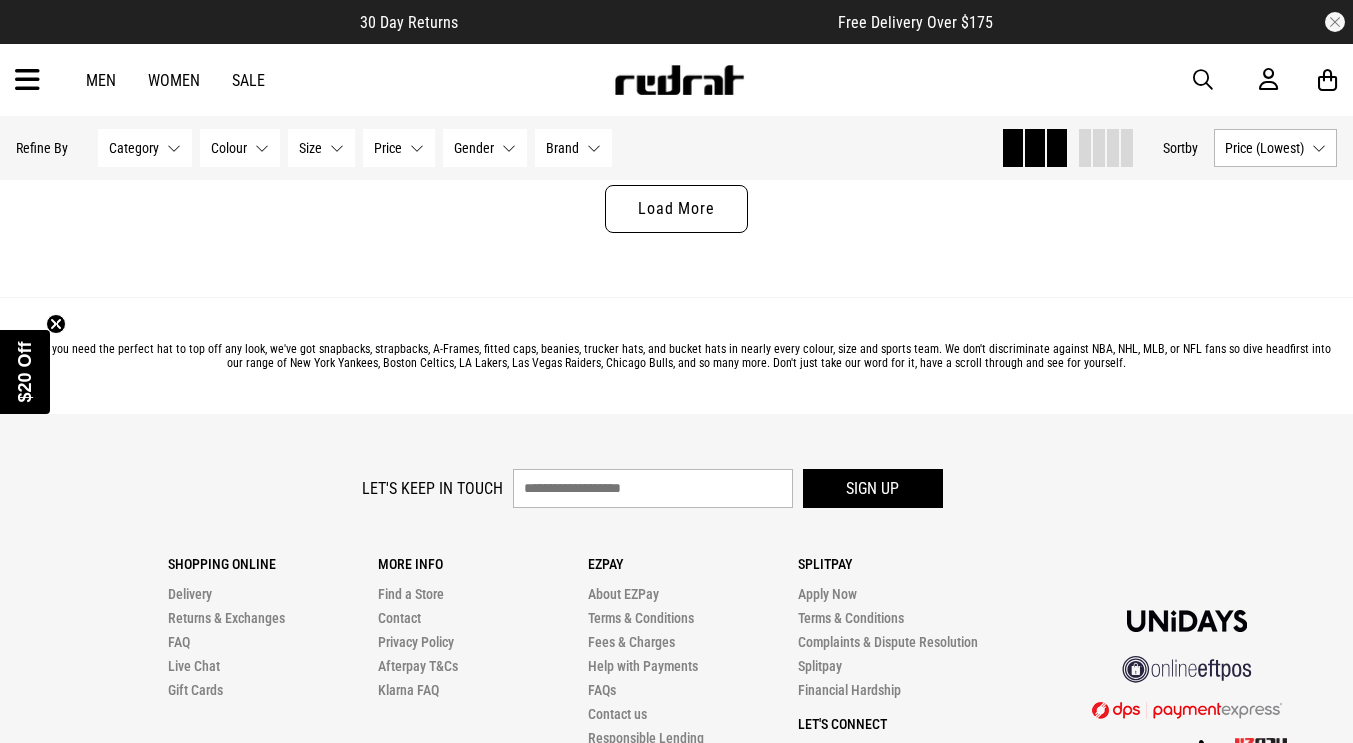 scroll, scrollTop: 18183, scrollLeft: 0, axis: vertical 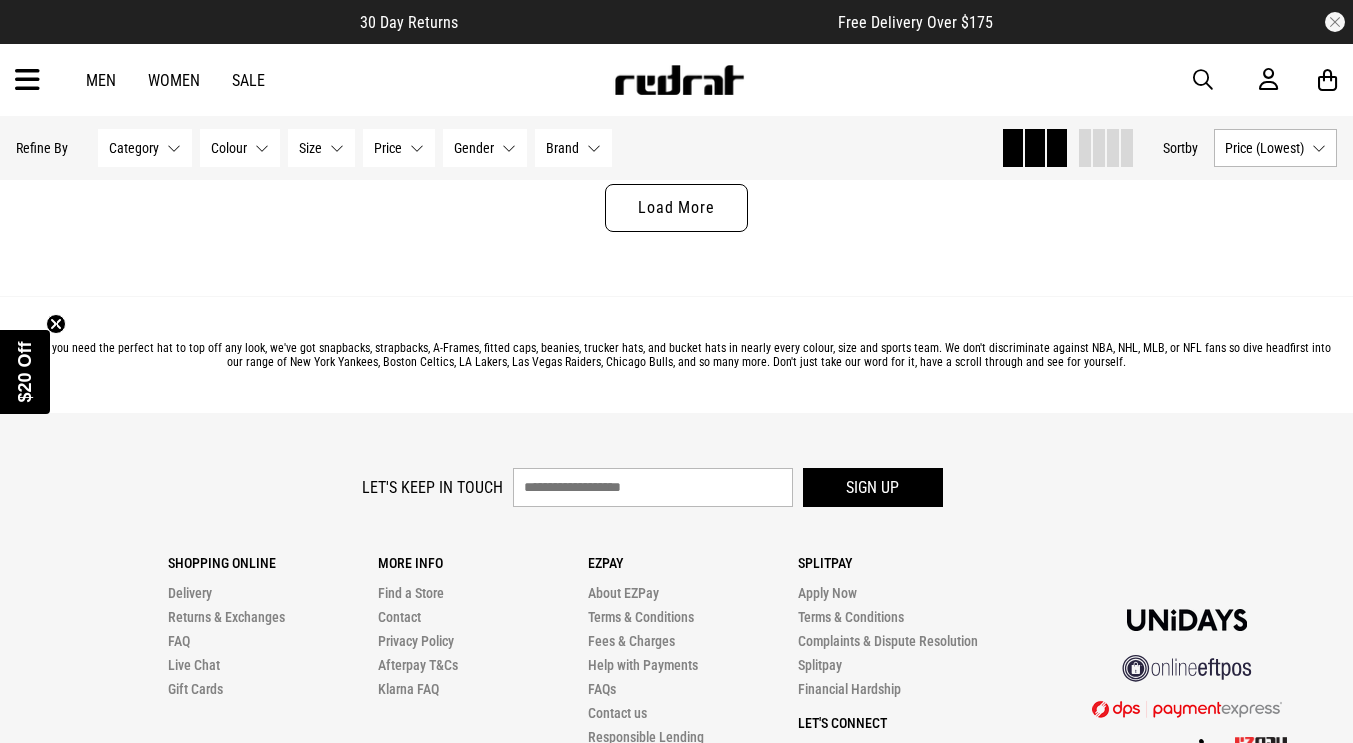 click on "Load More" at bounding box center [676, 208] 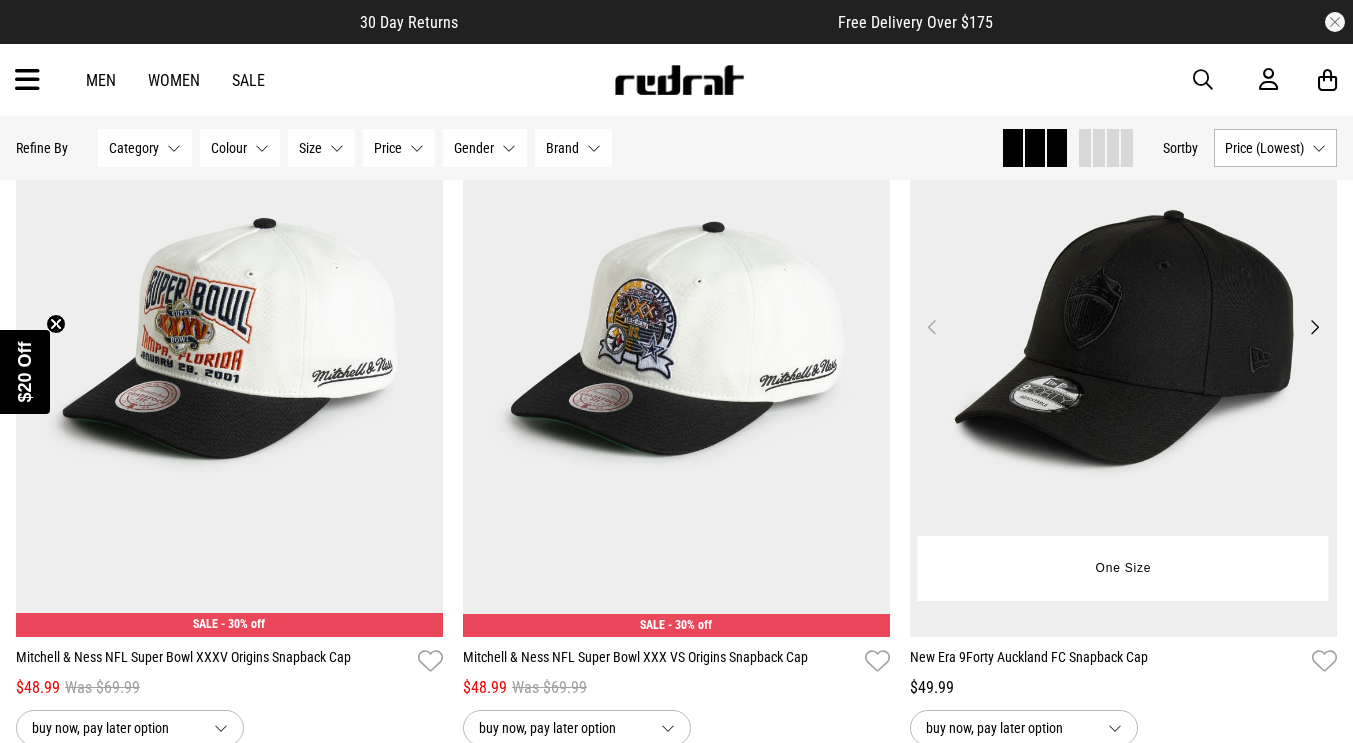 scroll, scrollTop: 22714, scrollLeft: 0, axis: vertical 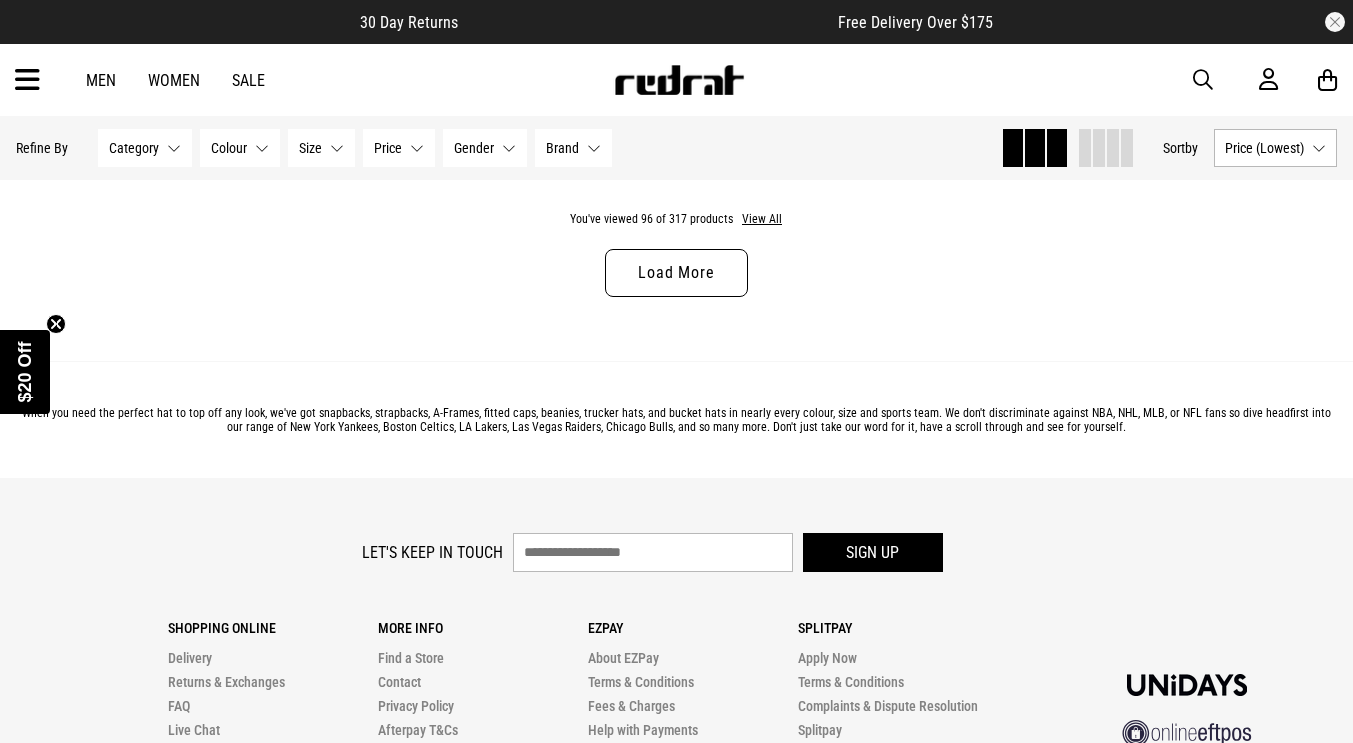 click on "Load More" at bounding box center [676, 273] 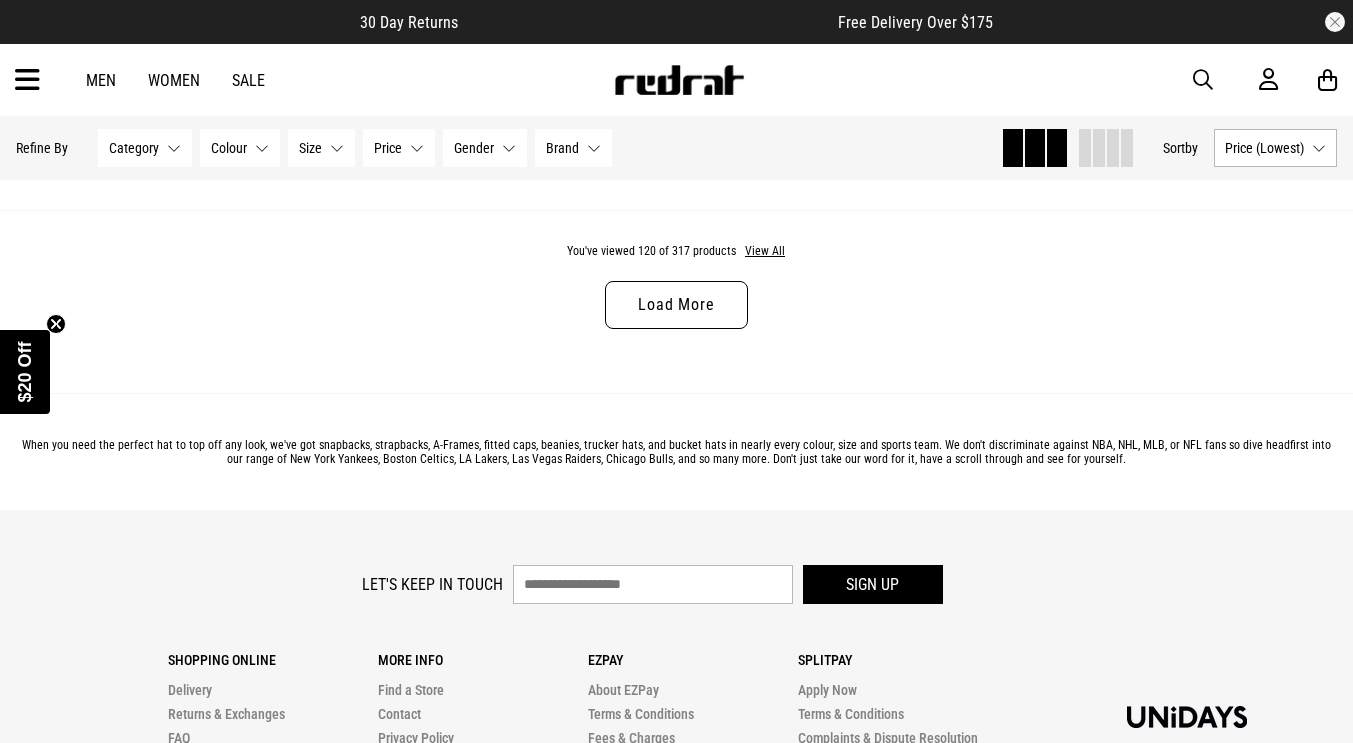 scroll, scrollTop: 30082, scrollLeft: 0, axis: vertical 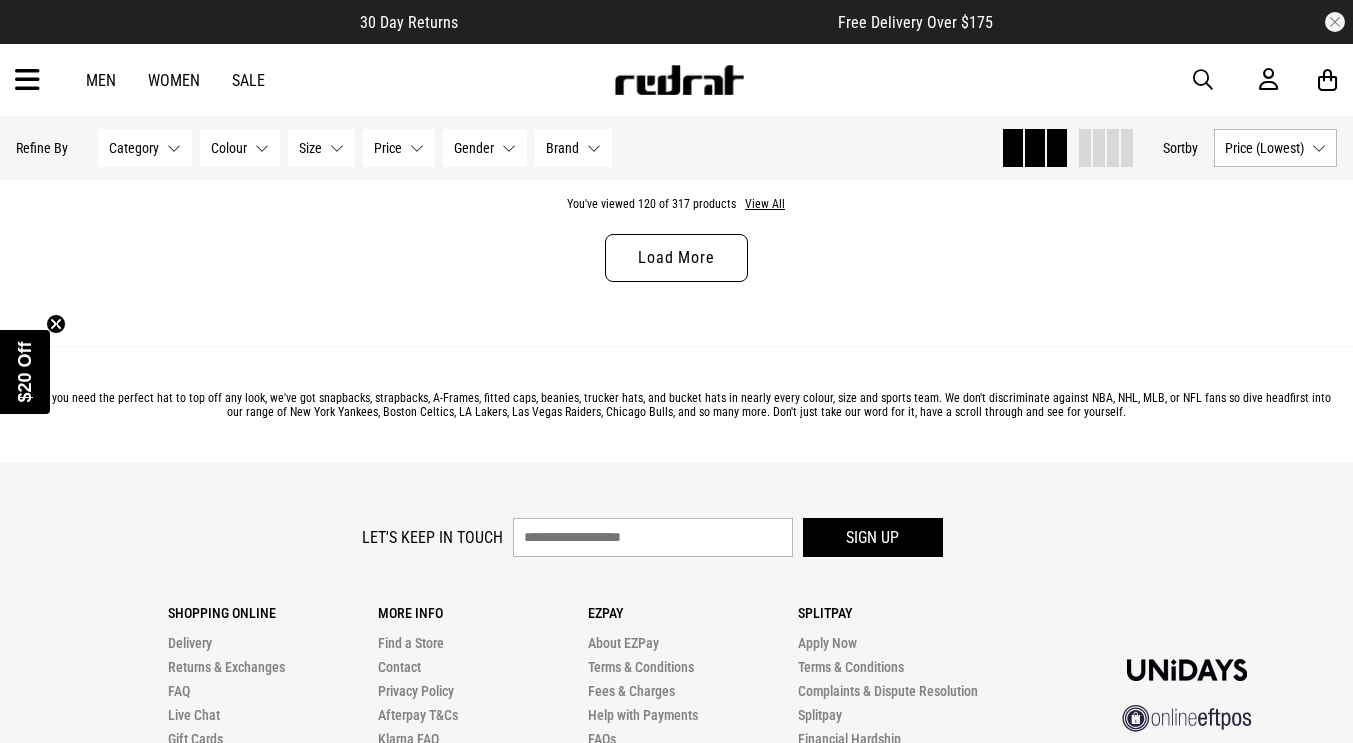 click on "Load More" at bounding box center [676, 258] 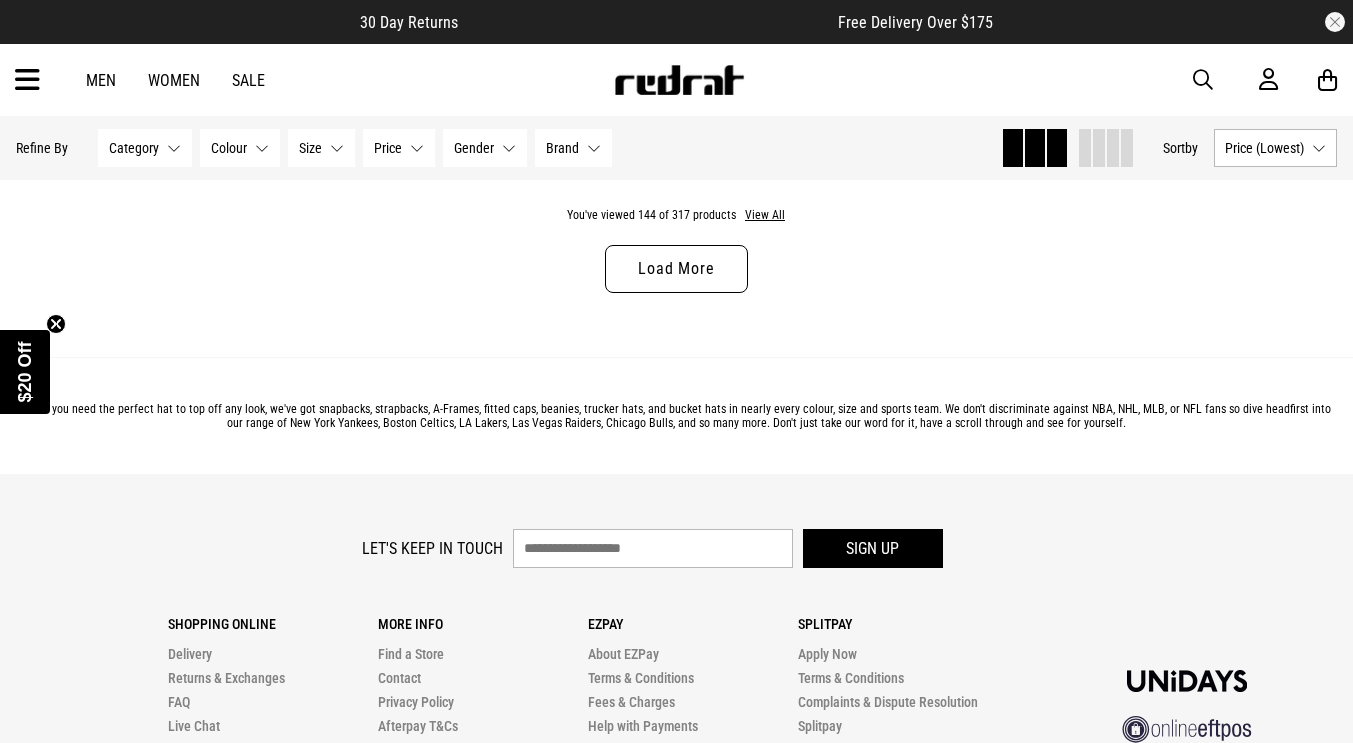 scroll, scrollTop: 36047, scrollLeft: 0, axis: vertical 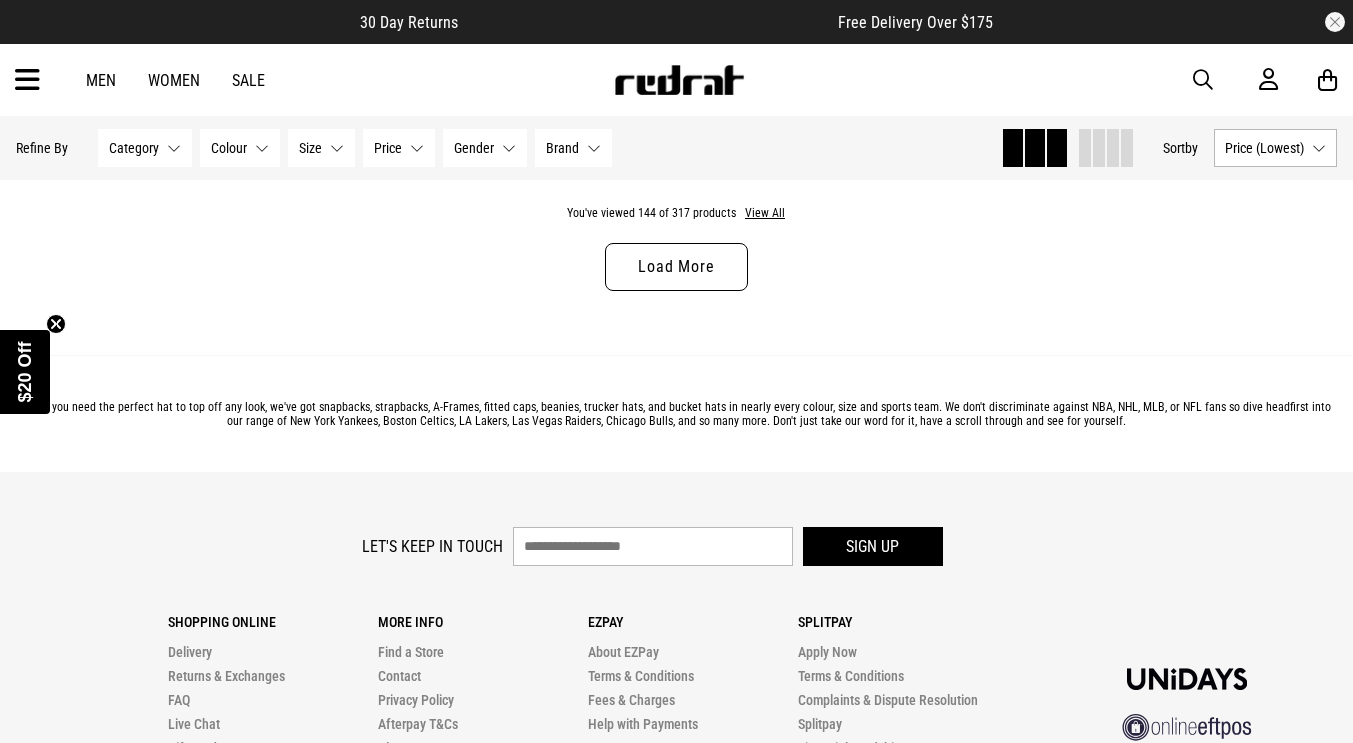 click on "Load More" at bounding box center (676, 267) 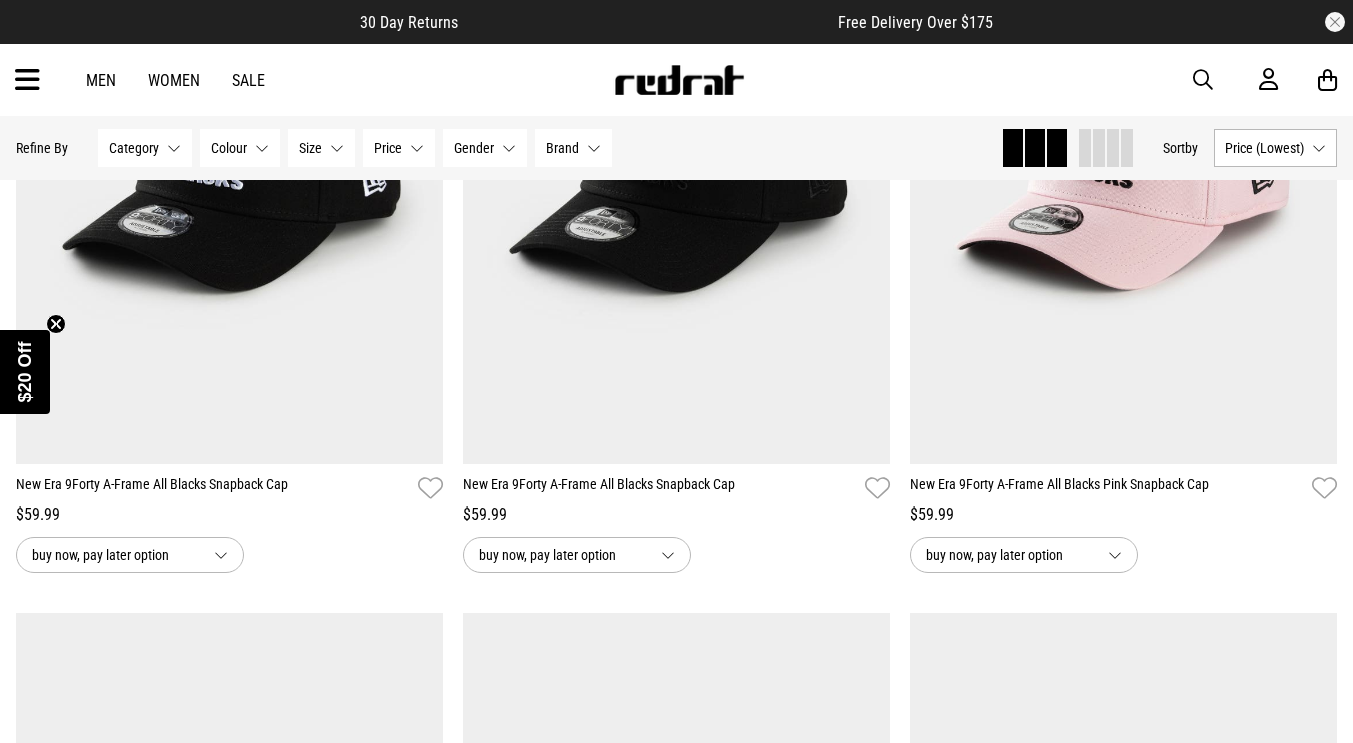 scroll, scrollTop: 40733, scrollLeft: 0, axis: vertical 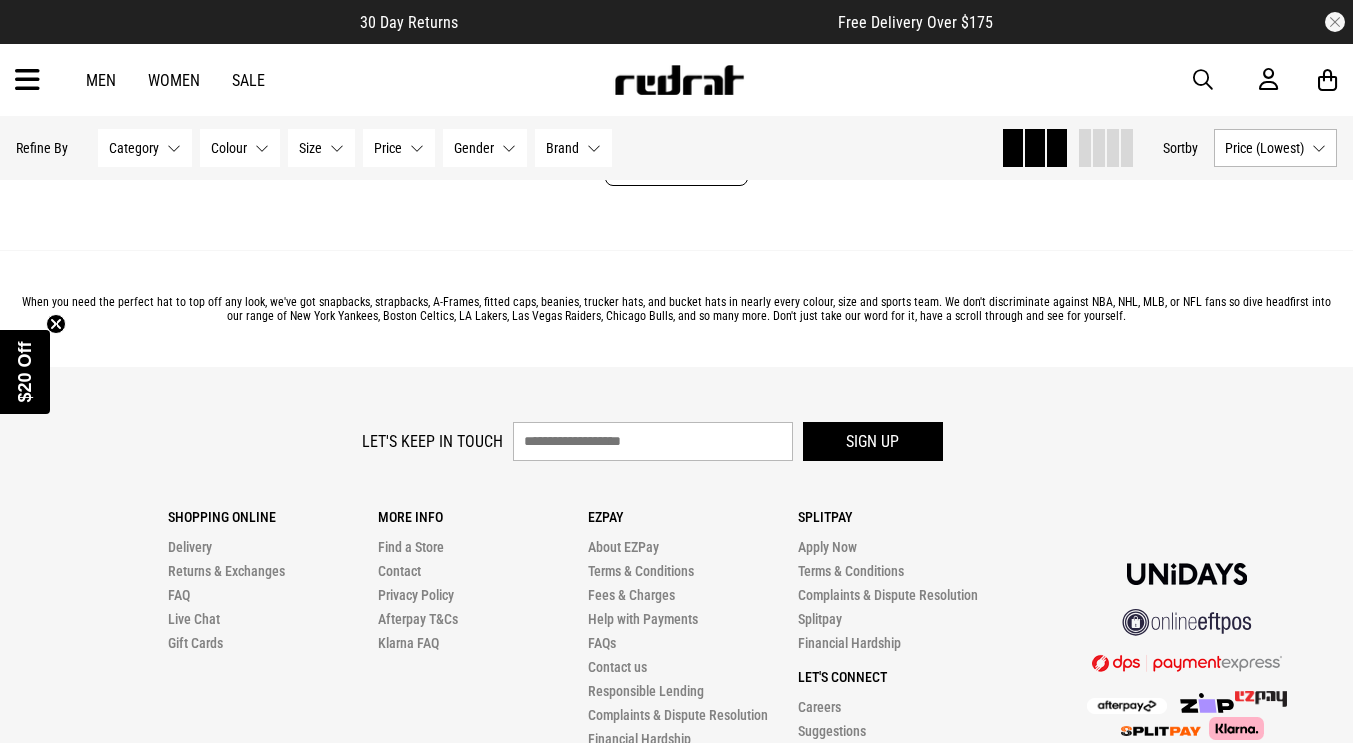 click on "Load More" at bounding box center (676, 162) 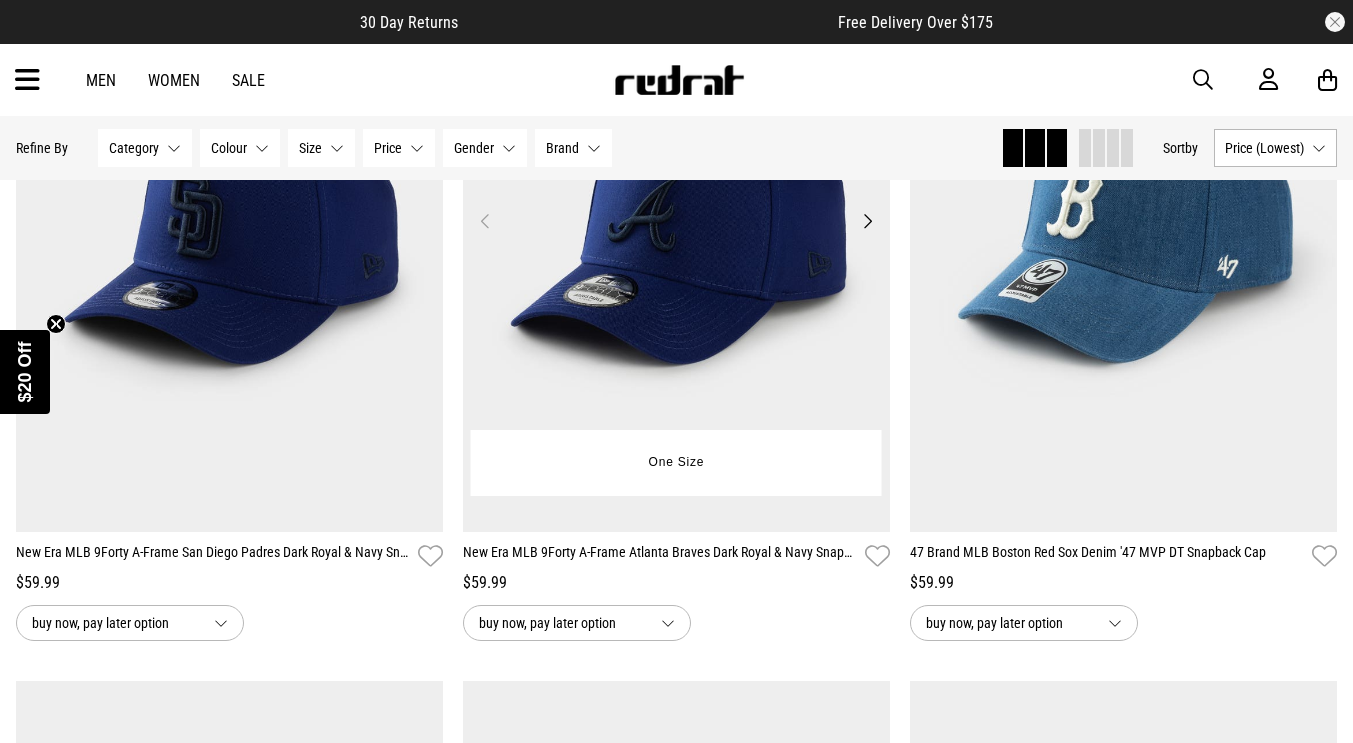 scroll, scrollTop: 42236, scrollLeft: 0, axis: vertical 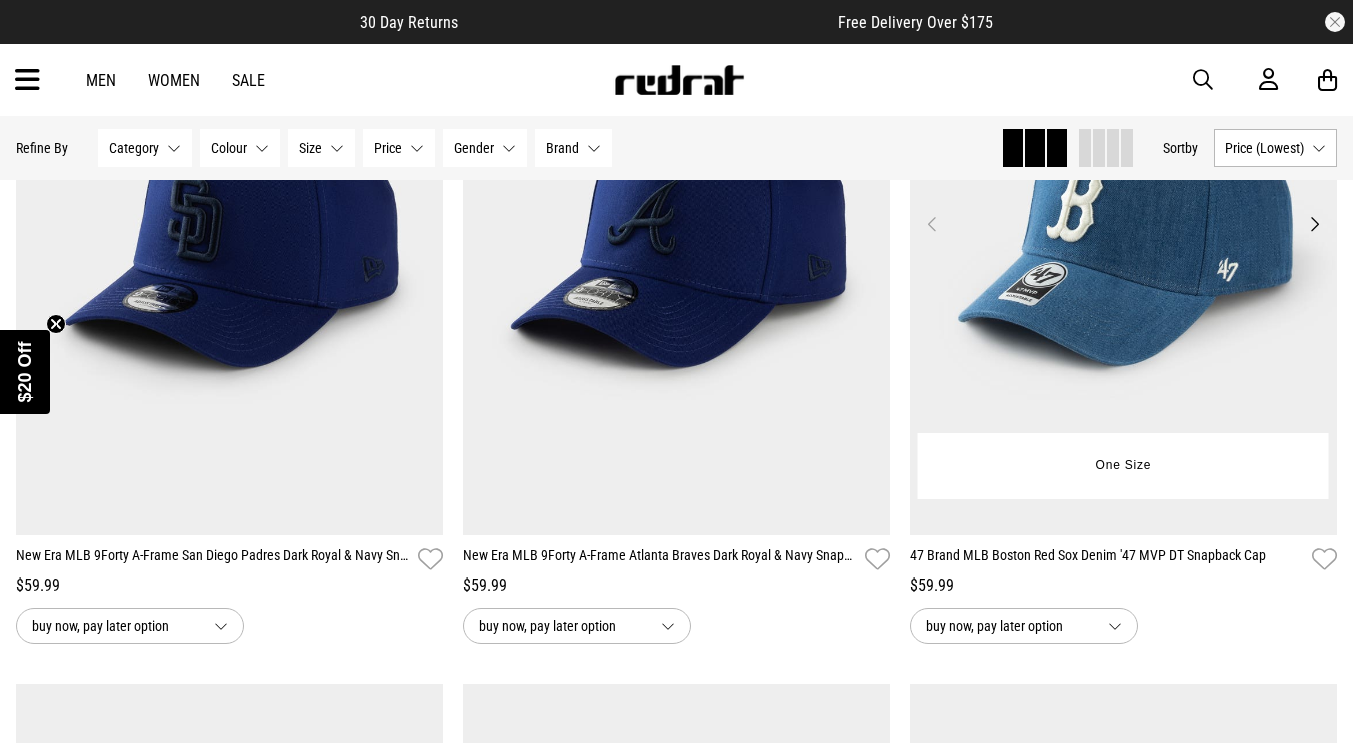 click at bounding box center [1123, 236] 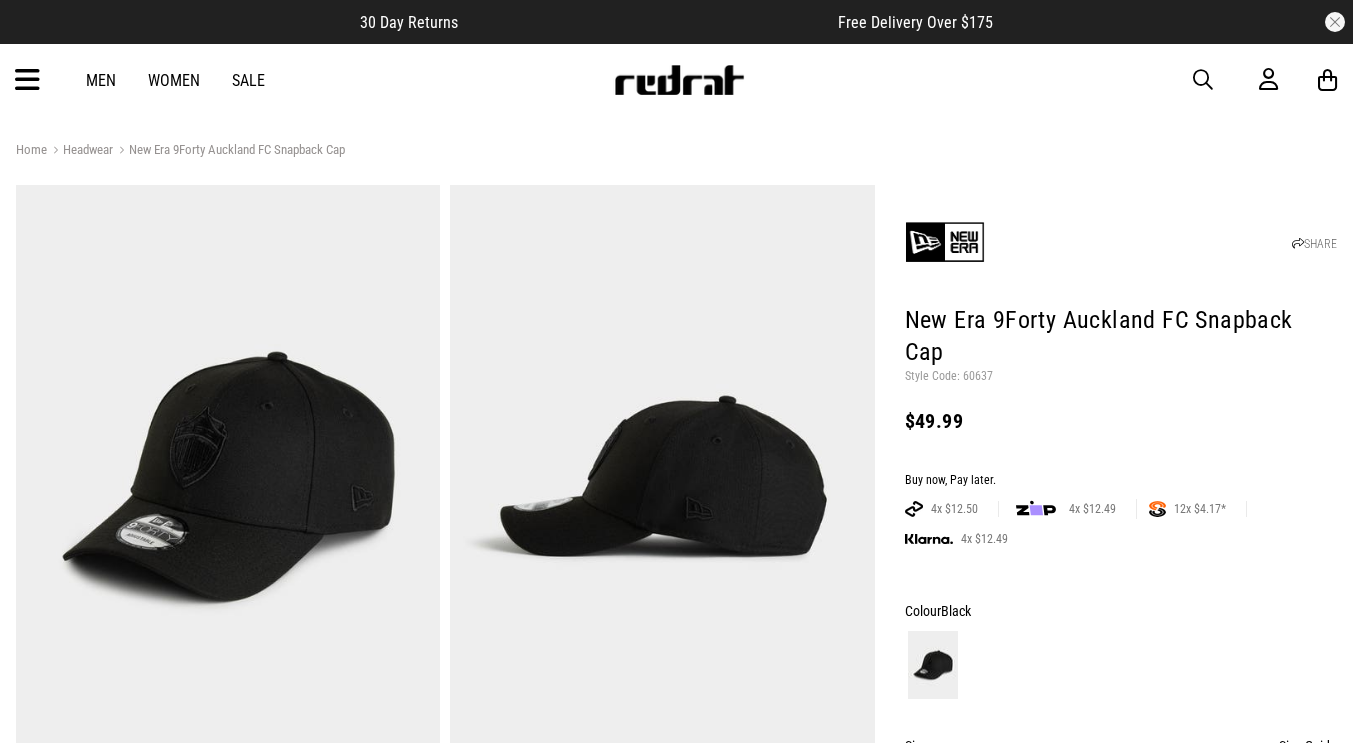 scroll, scrollTop: 0, scrollLeft: 0, axis: both 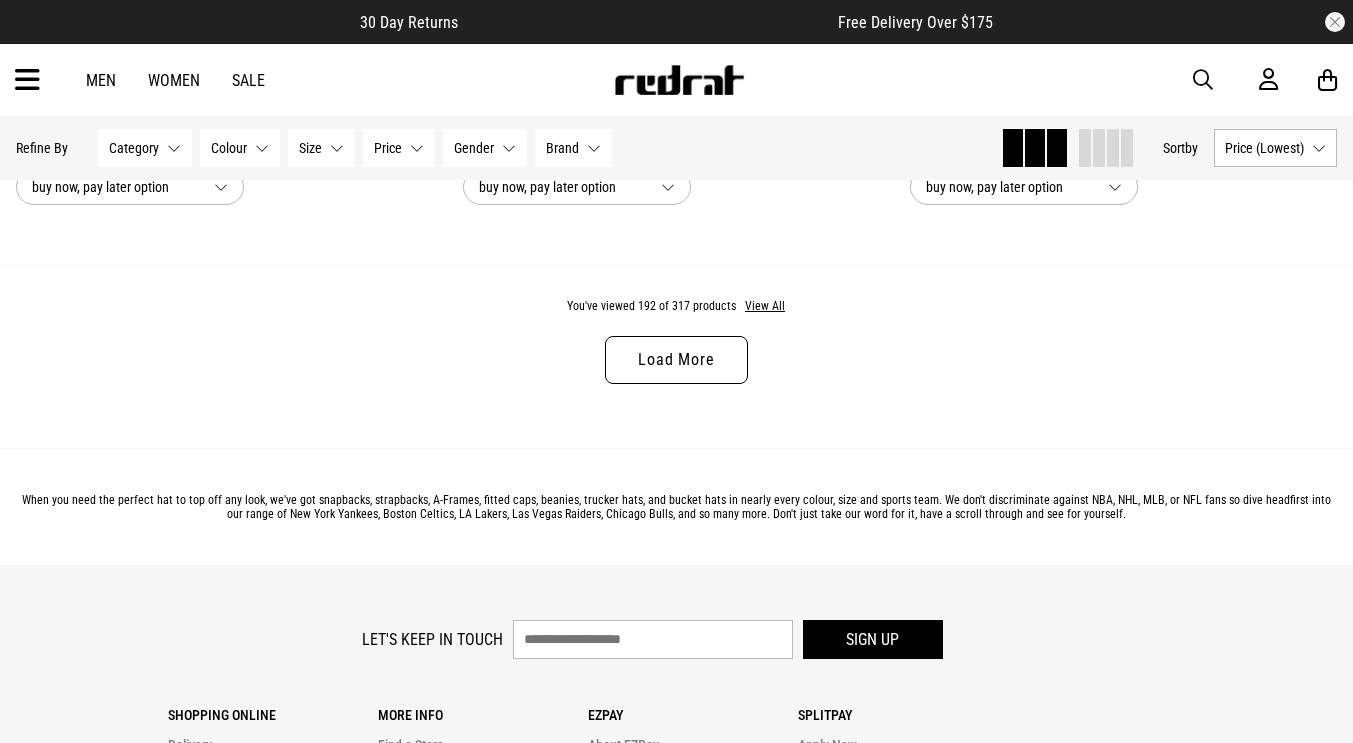 click on "Load More" at bounding box center [676, 360] 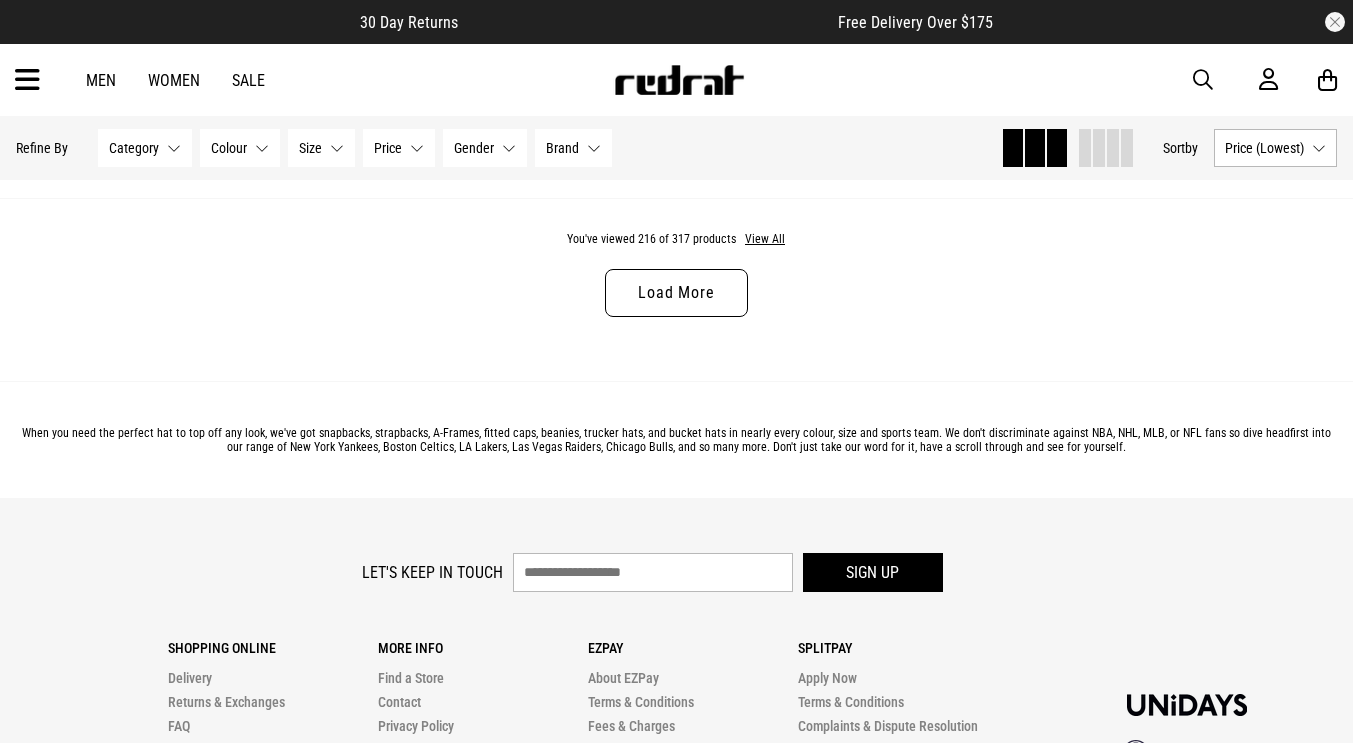 scroll, scrollTop: 12259, scrollLeft: 0, axis: vertical 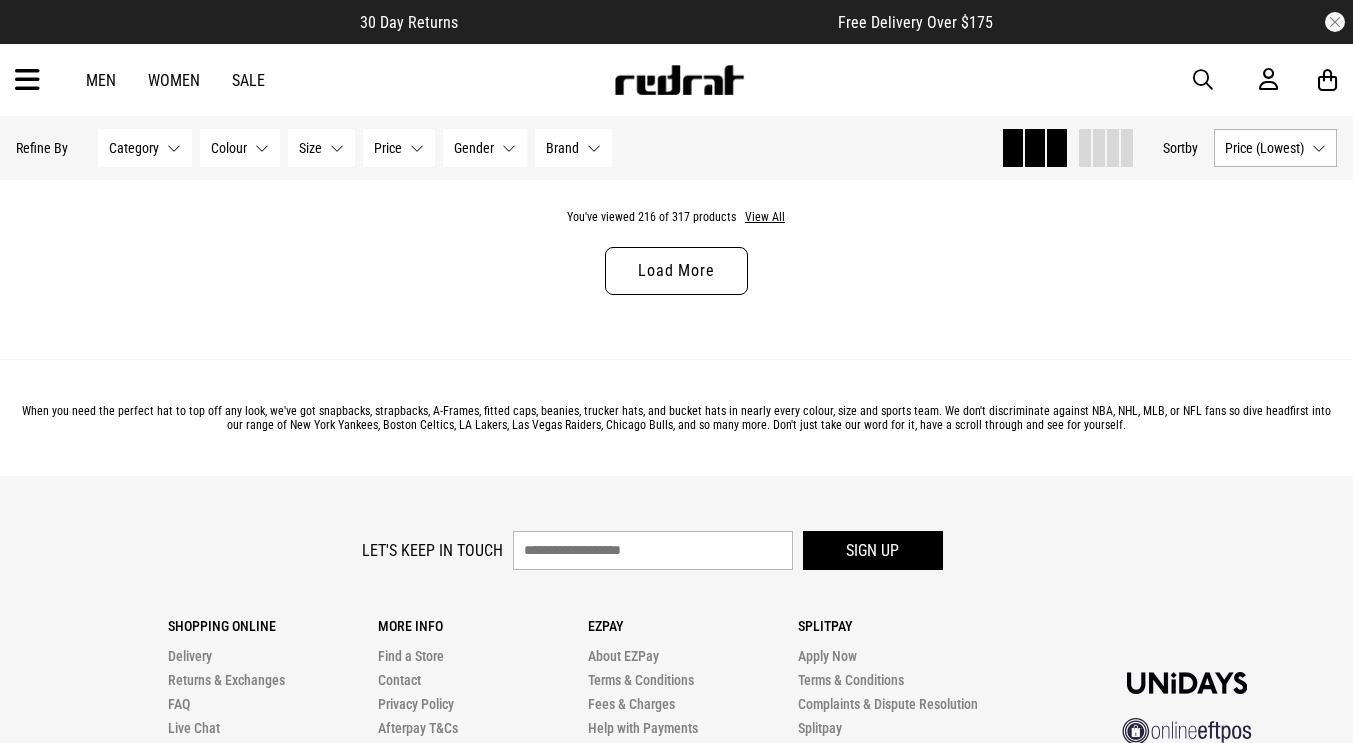 click on "You've viewed 216 of 317 products  View All   Load More" at bounding box center [676, 267] 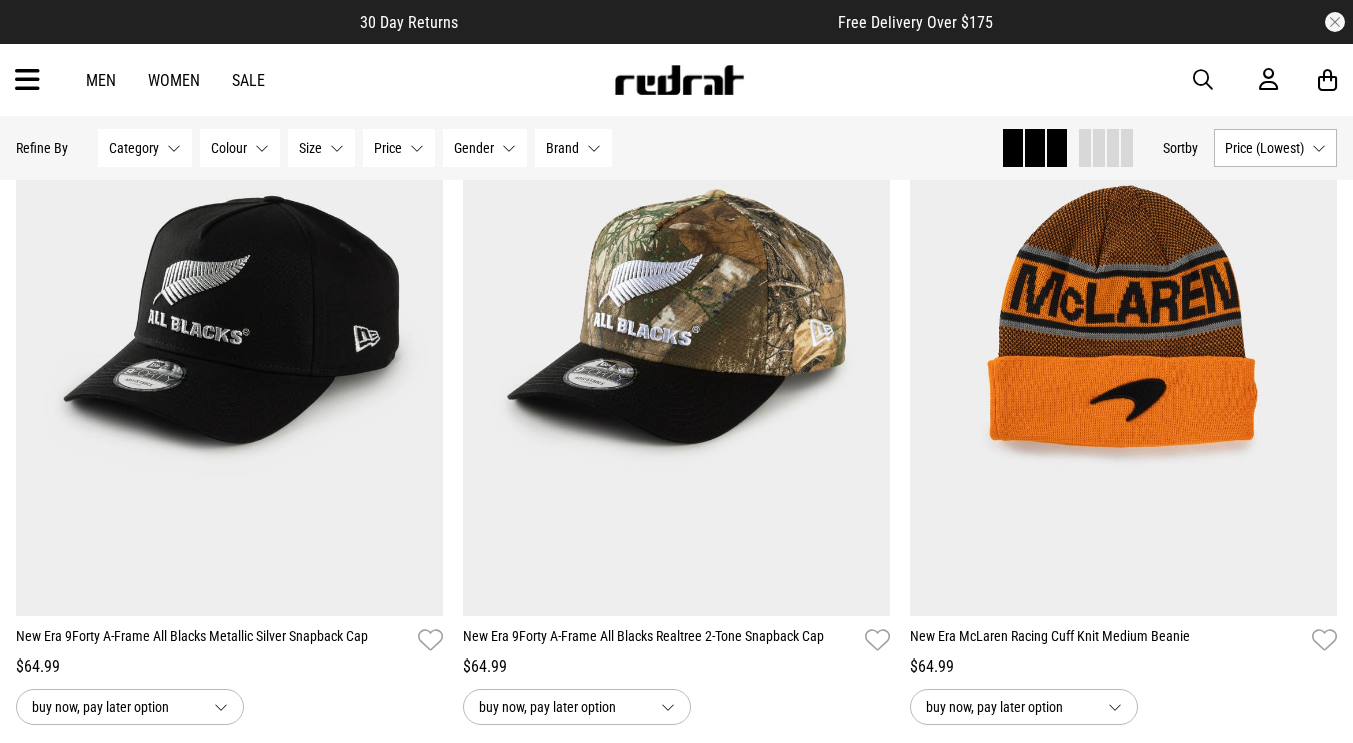scroll, scrollTop: 13887, scrollLeft: 0, axis: vertical 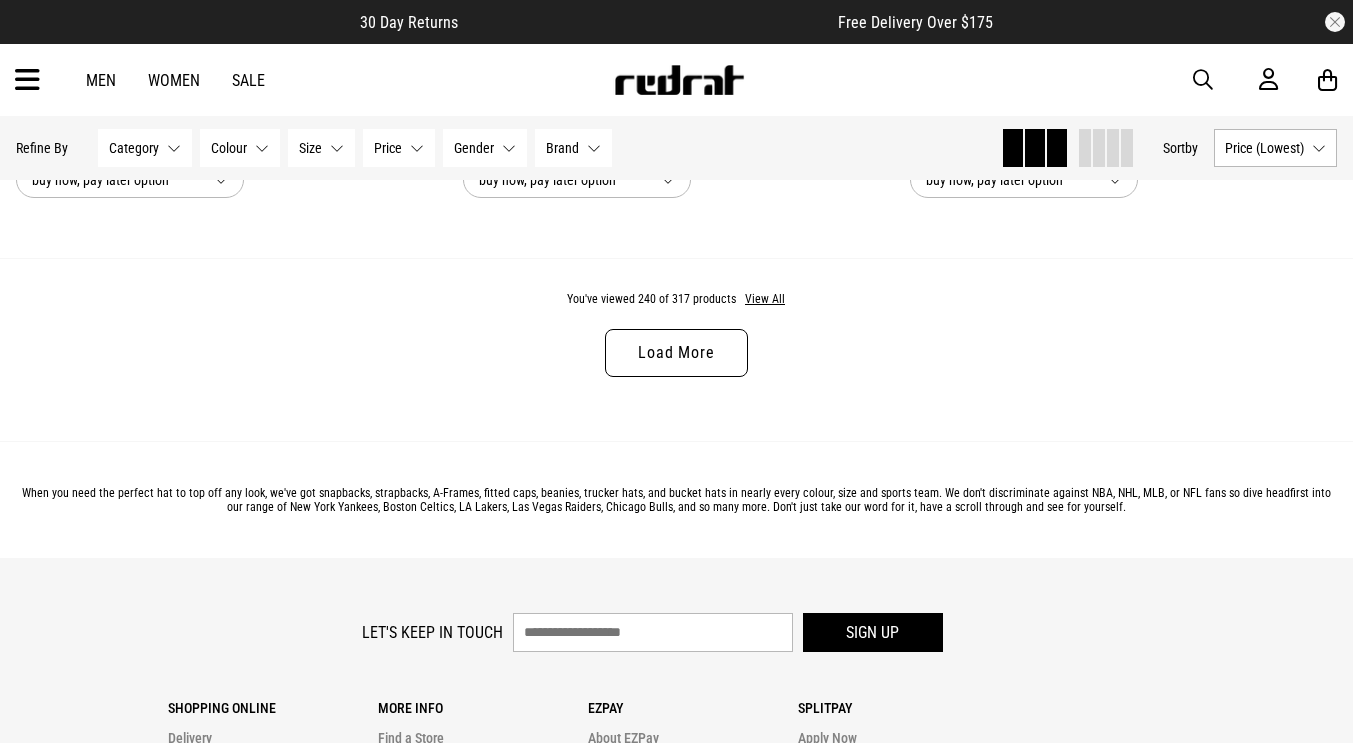 click on "Load More" at bounding box center [676, 353] 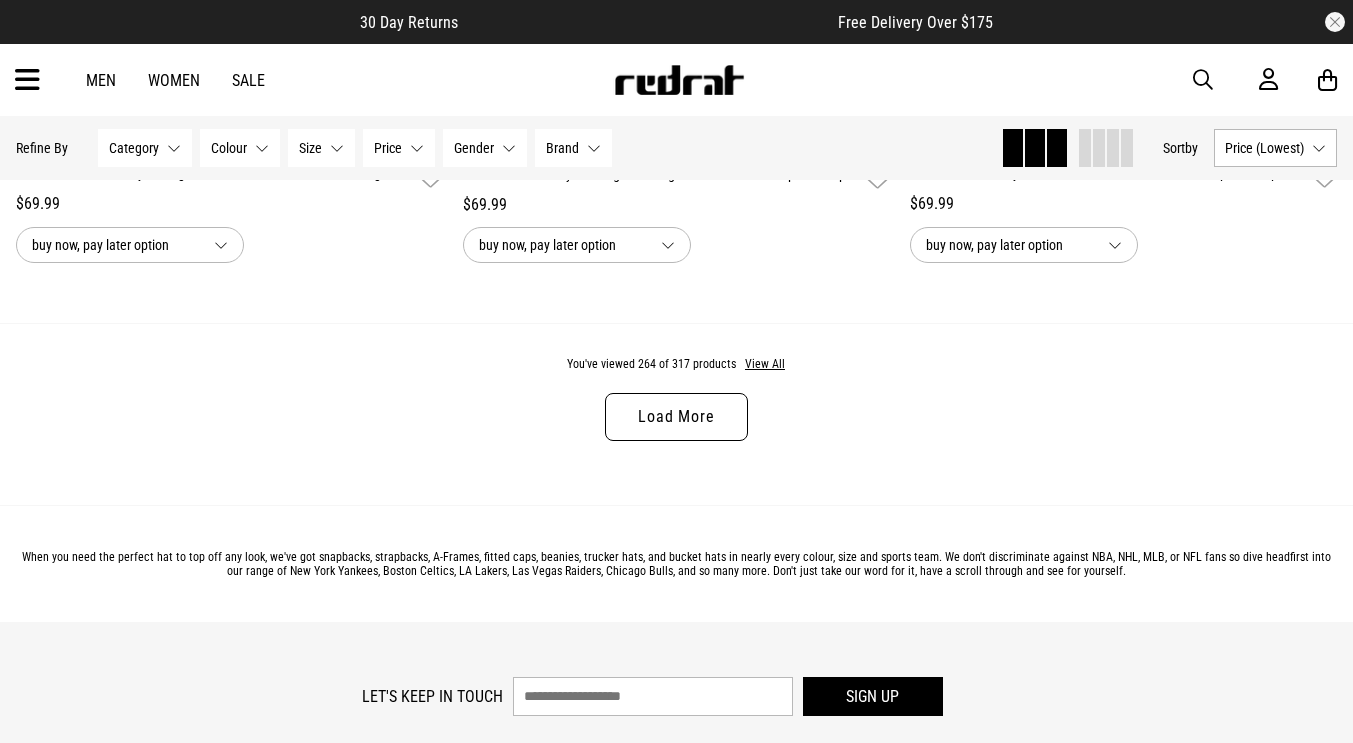 scroll, scrollTop: 24068, scrollLeft: 0, axis: vertical 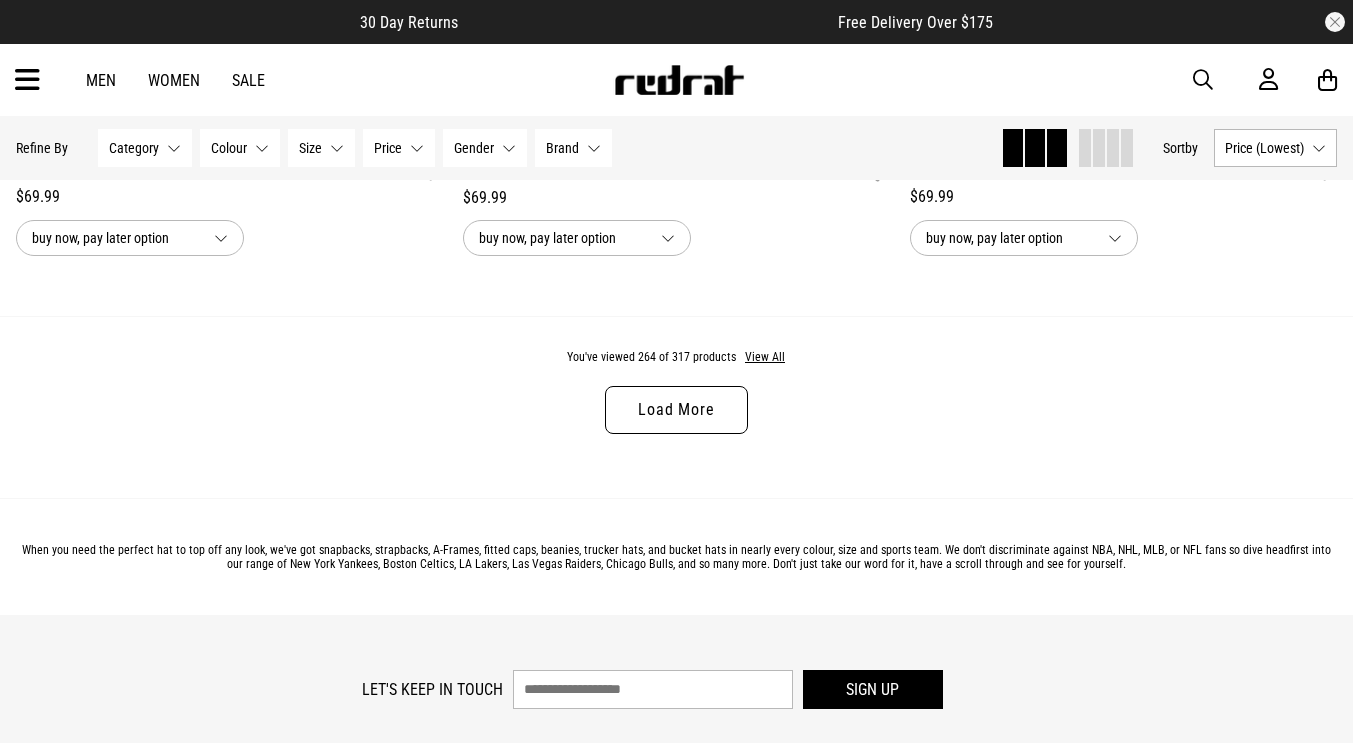 click on "Load More" at bounding box center [676, 410] 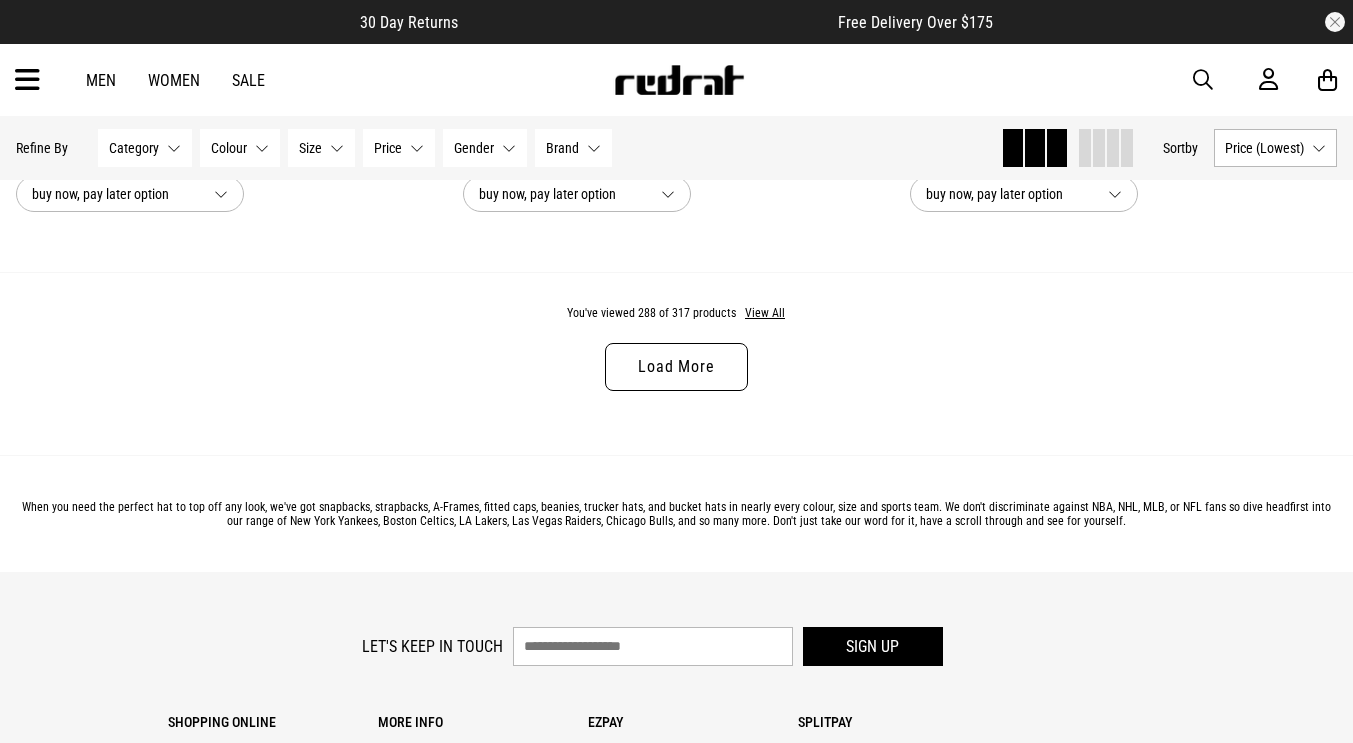 scroll, scrollTop: 30087, scrollLeft: 0, axis: vertical 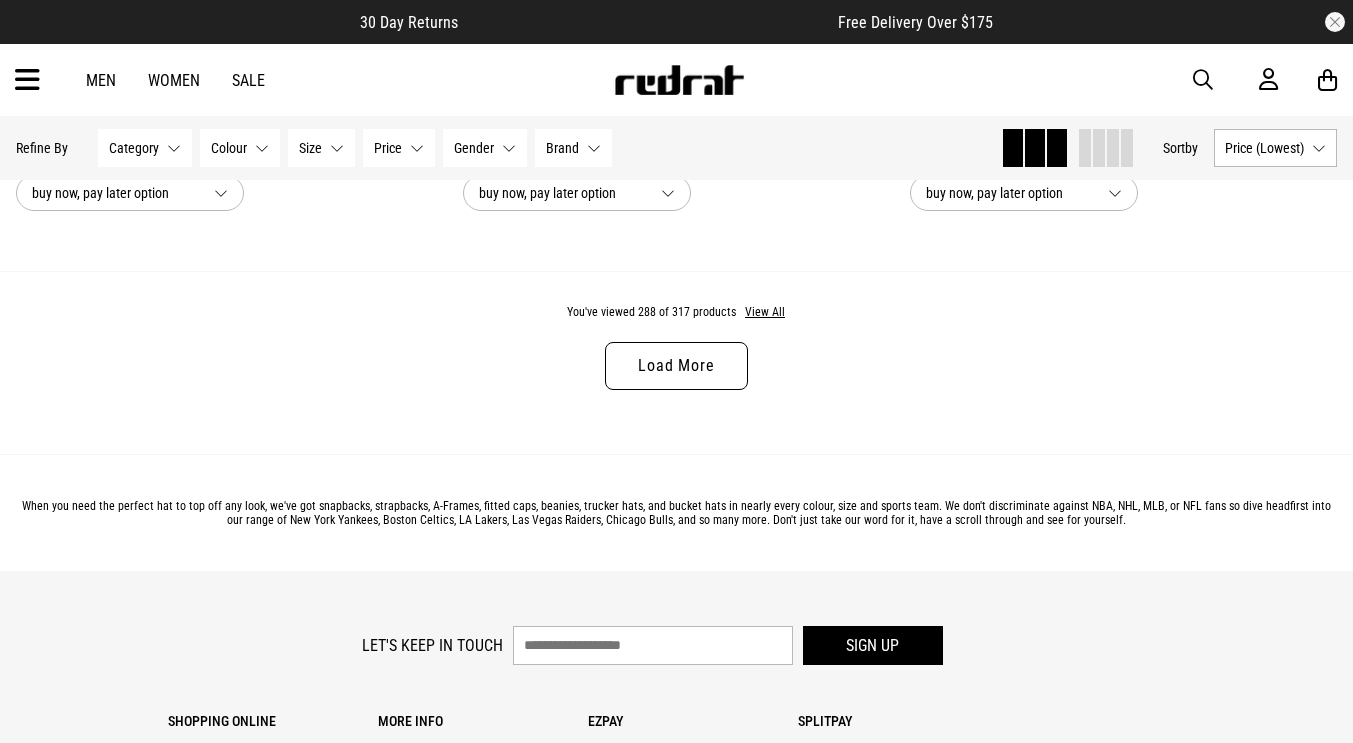 click on "Load More" at bounding box center (676, 366) 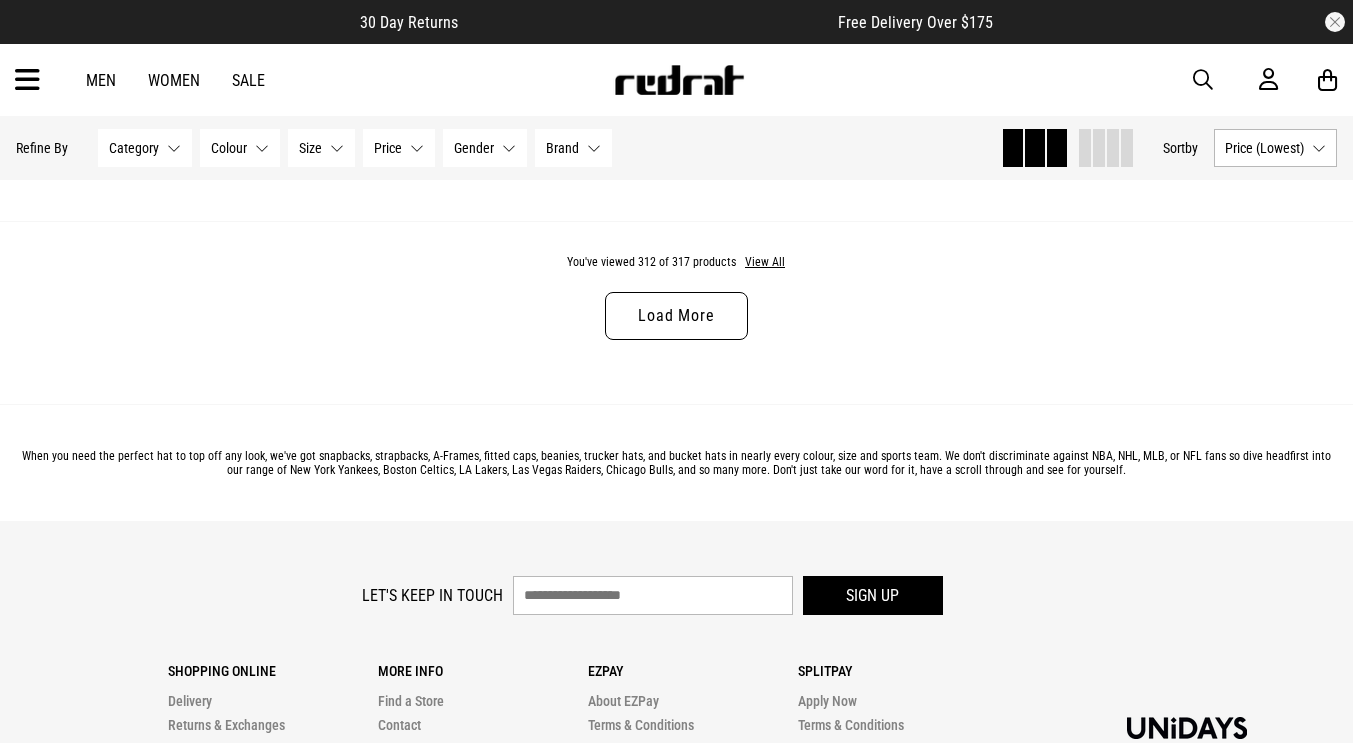 scroll, scrollTop: 36113, scrollLeft: 0, axis: vertical 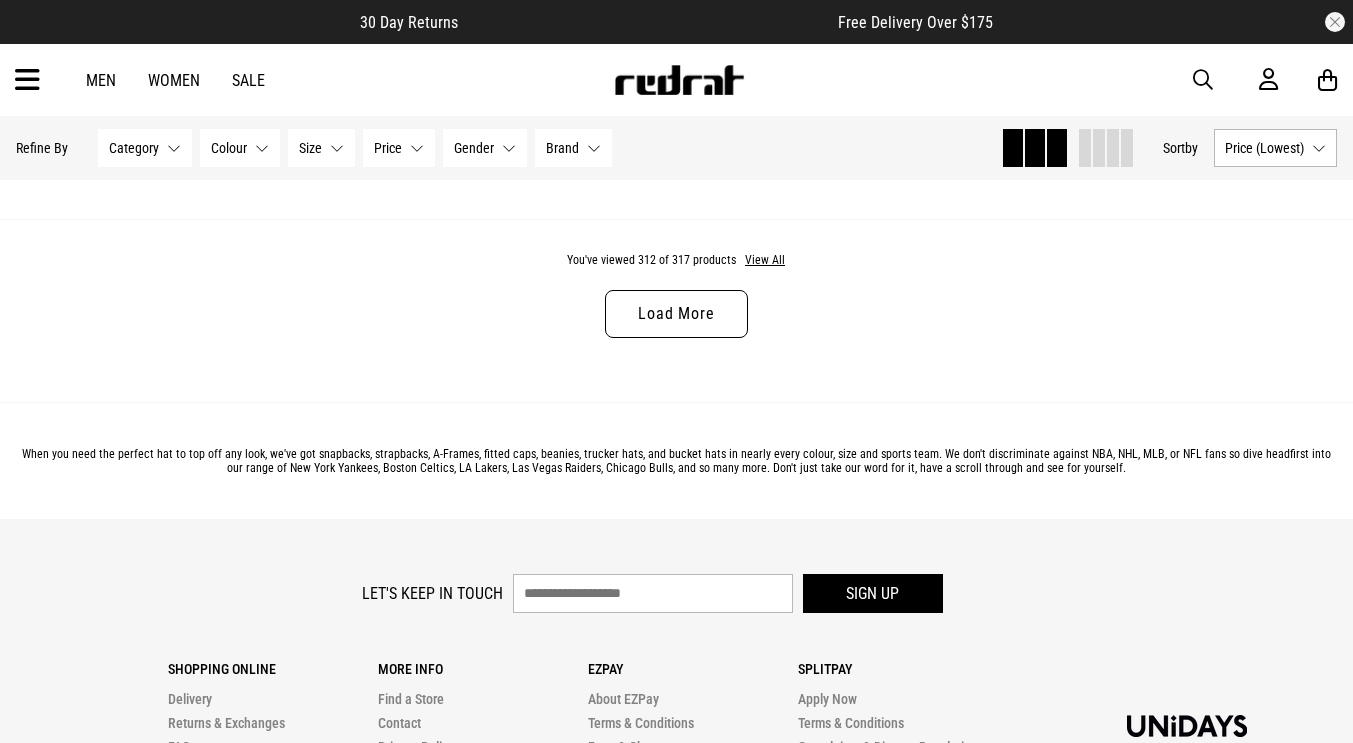 click on "Load More" at bounding box center [676, 314] 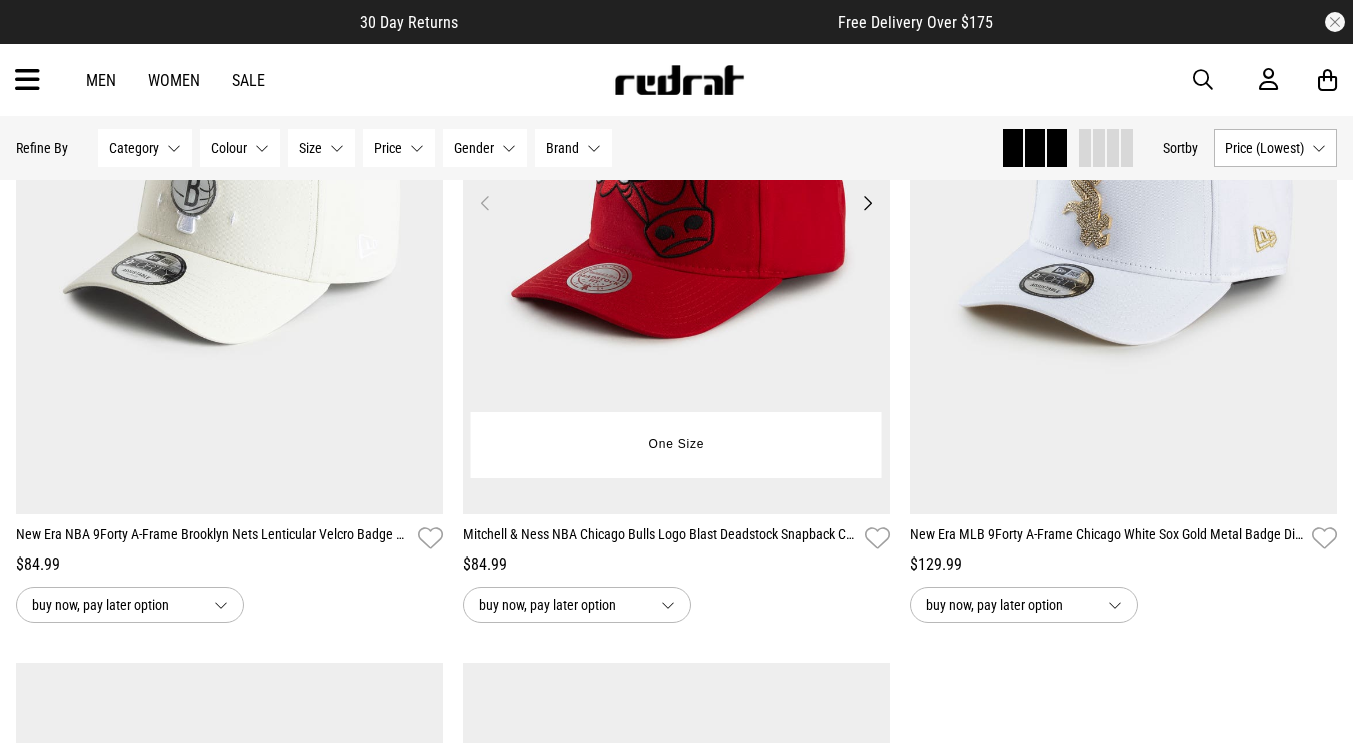 scroll, scrollTop: 36397, scrollLeft: 0, axis: vertical 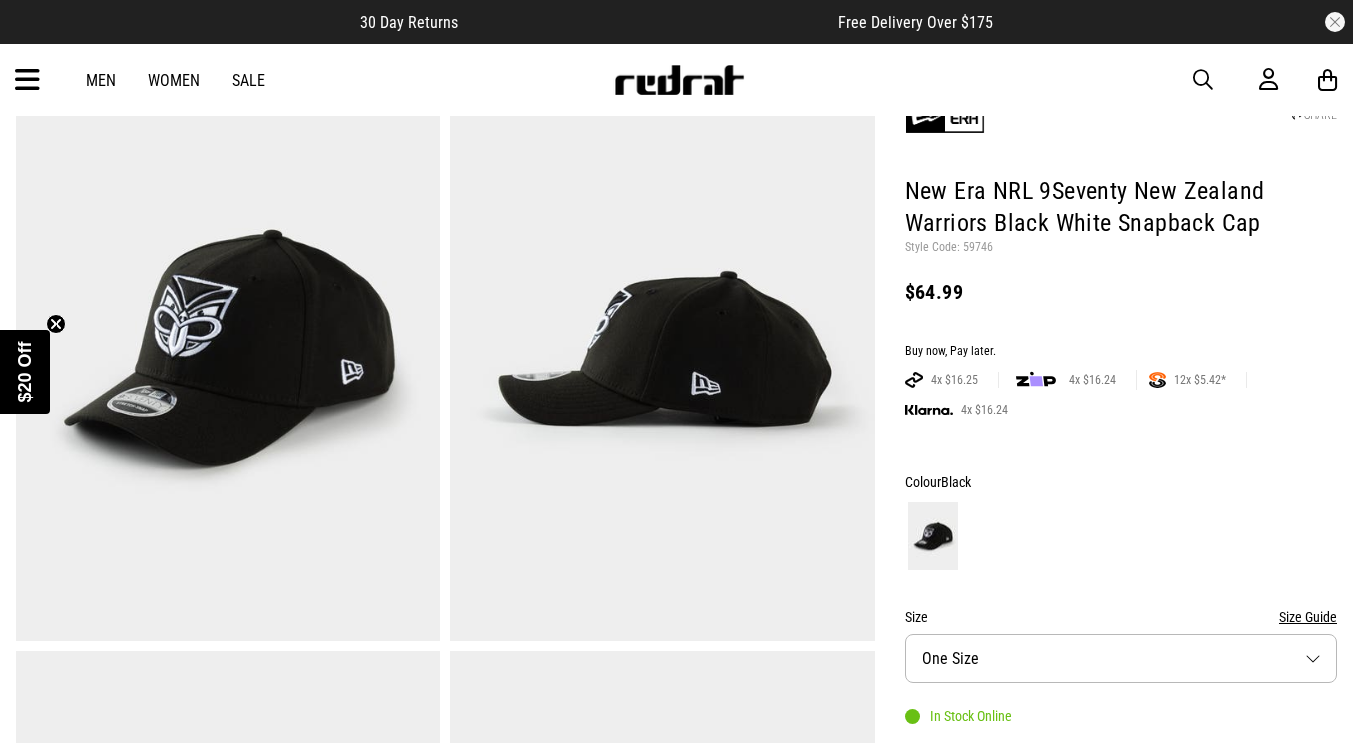 click at bounding box center (662, 348) 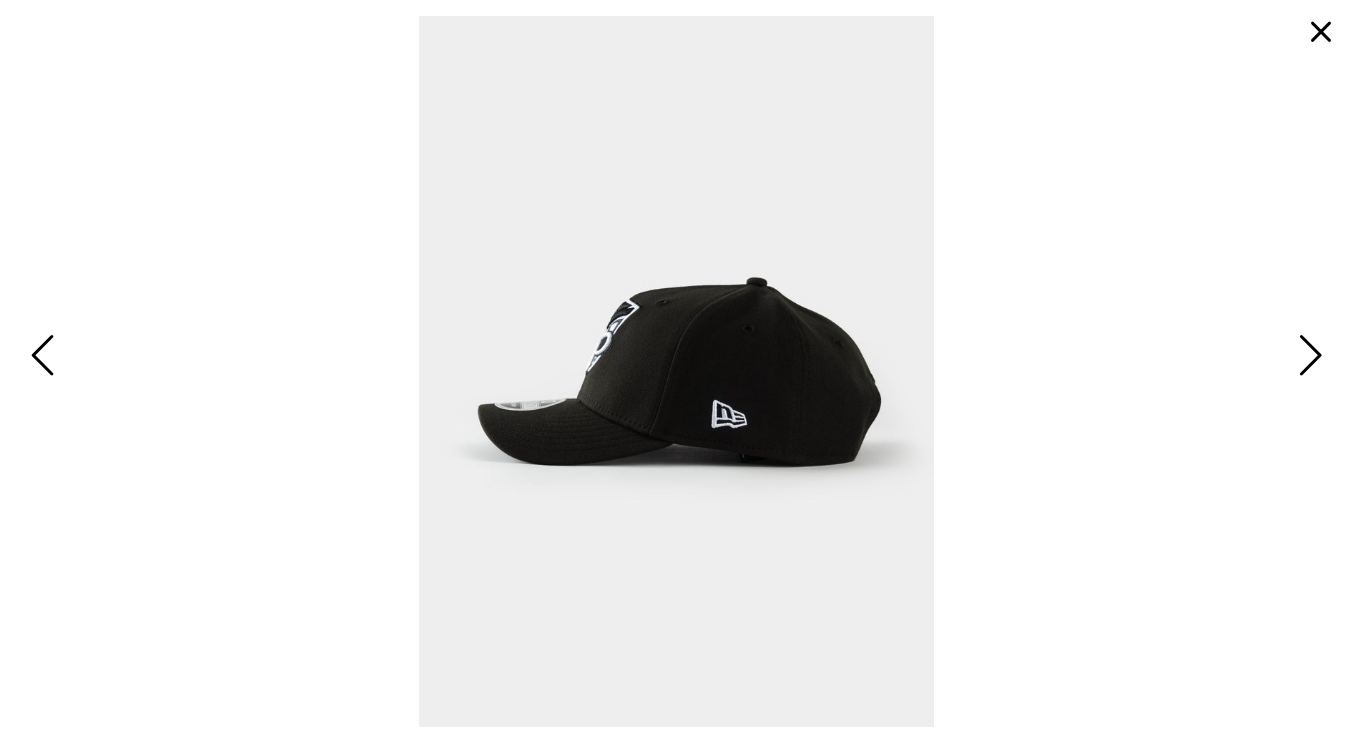 scroll, scrollTop: 186, scrollLeft: 0, axis: vertical 